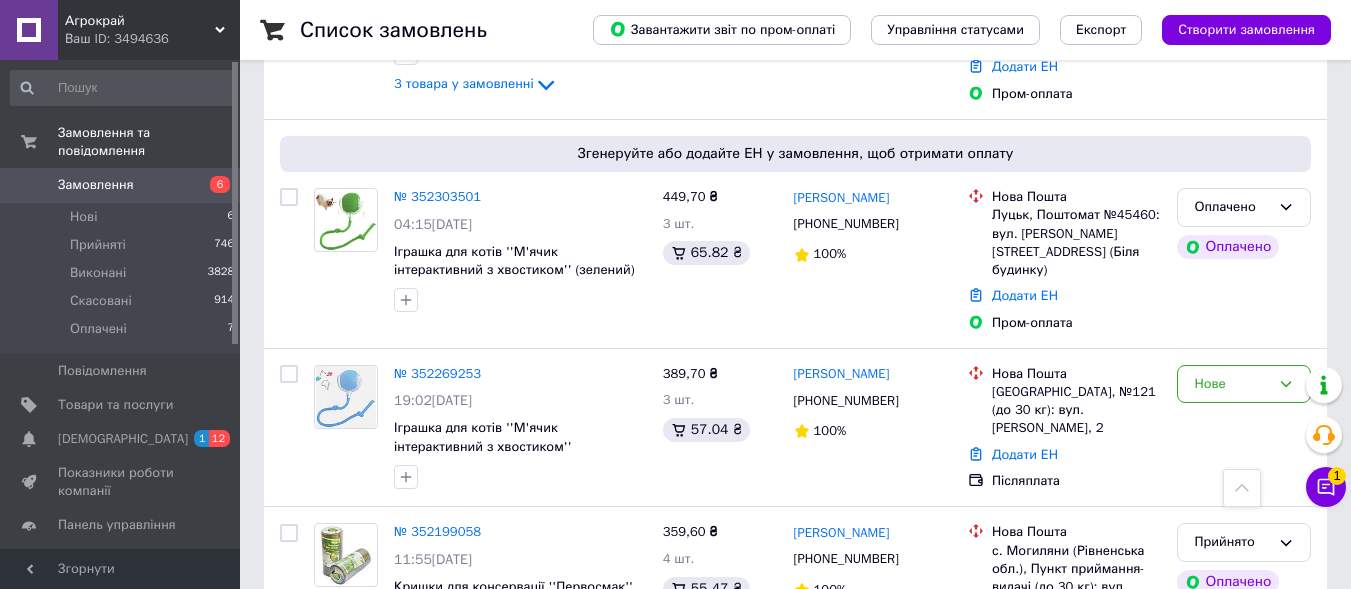 scroll, scrollTop: 2160, scrollLeft: 0, axis: vertical 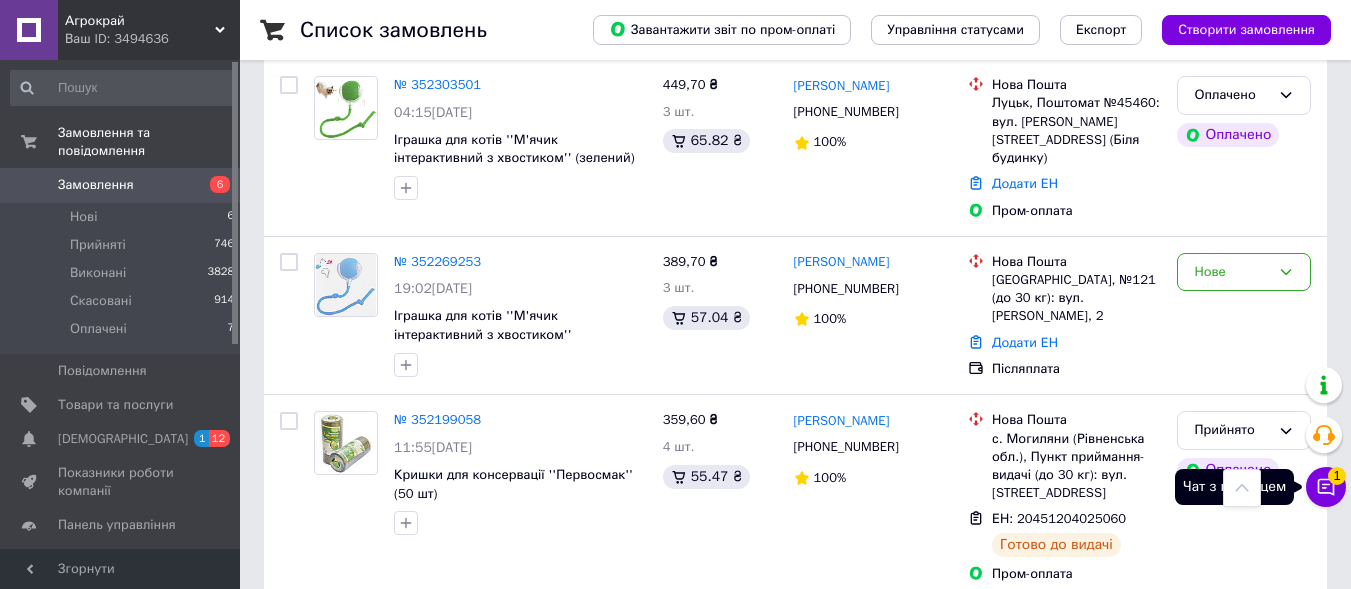 click on "Чат з покупцем 1" at bounding box center (1326, 487) 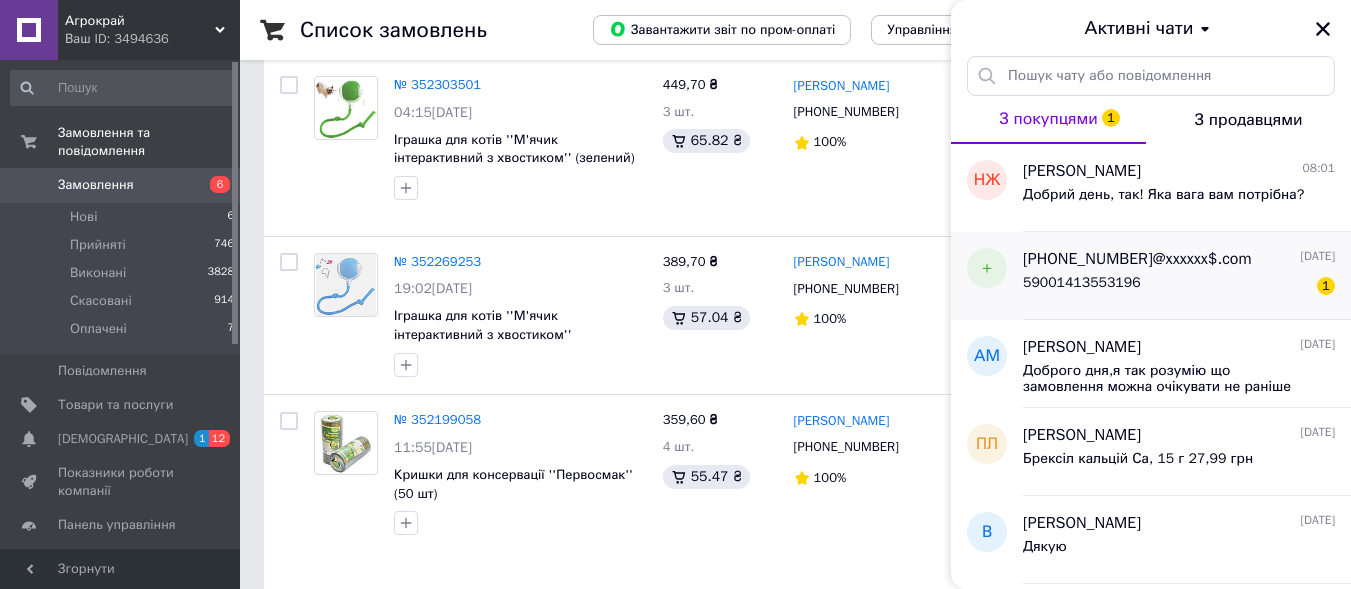 click on "59001413553196" at bounding box center [1082, 283] 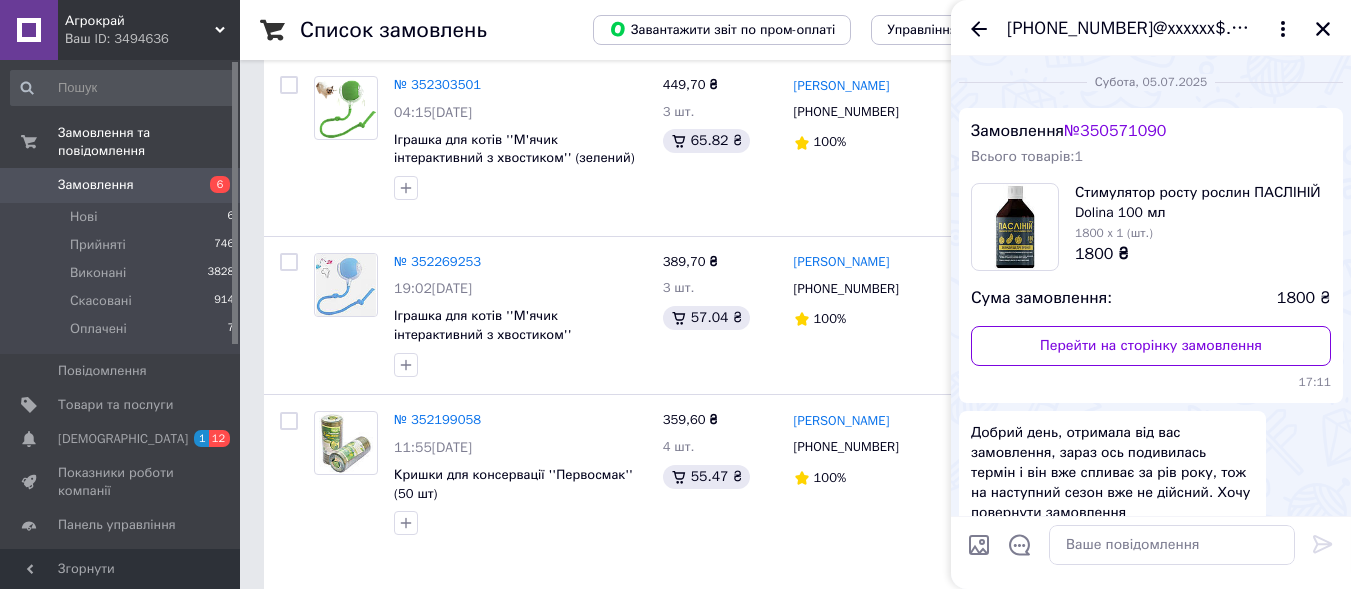 scroll, scrollTop: 1185, scrollLeft: 0, axis: vertical 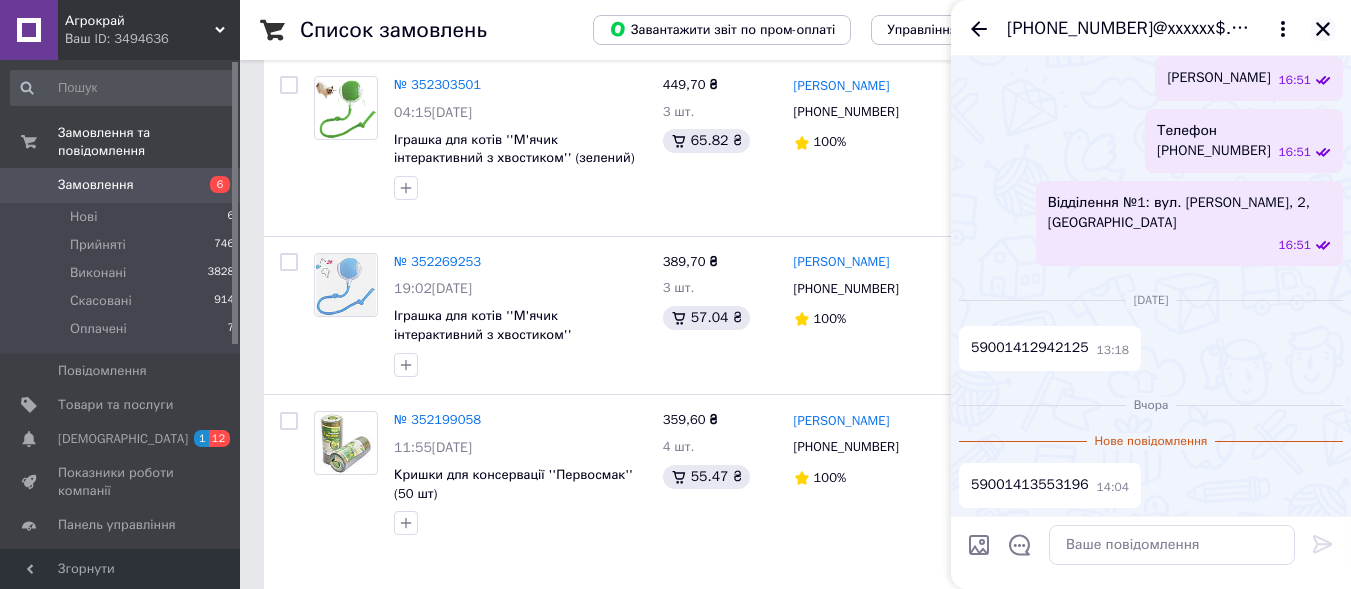 click at bounding box center (1323, 29) 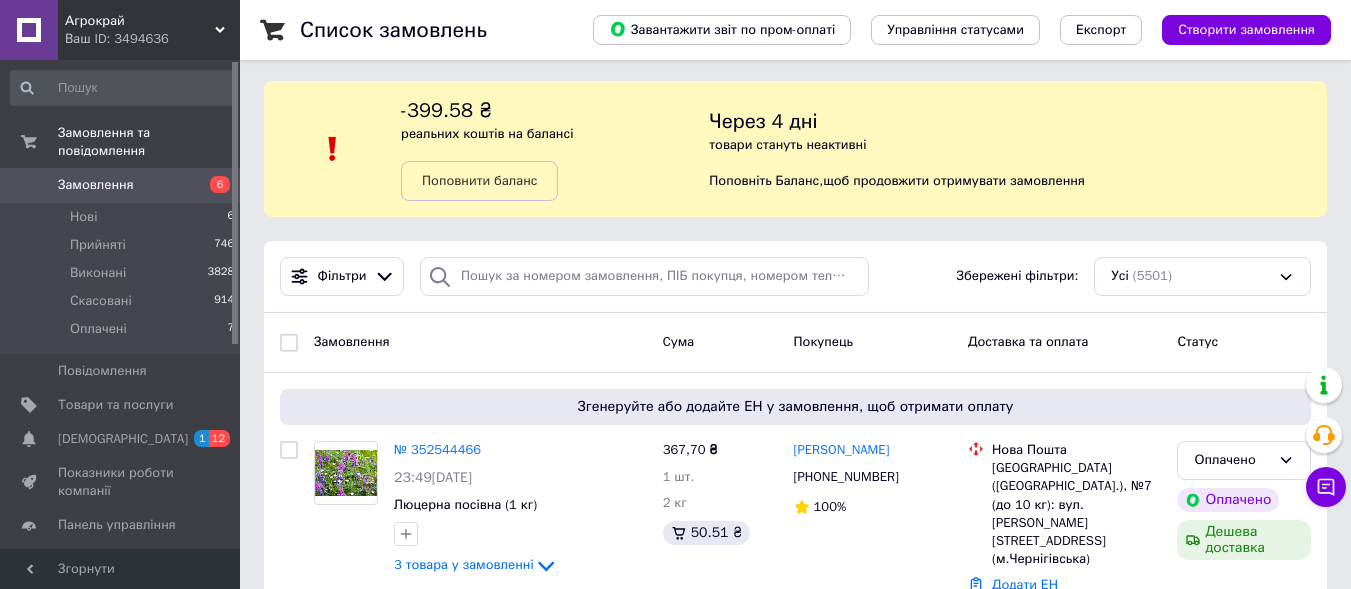 scroll, scrollTop: 0, scrollLeft: 0, axis: both 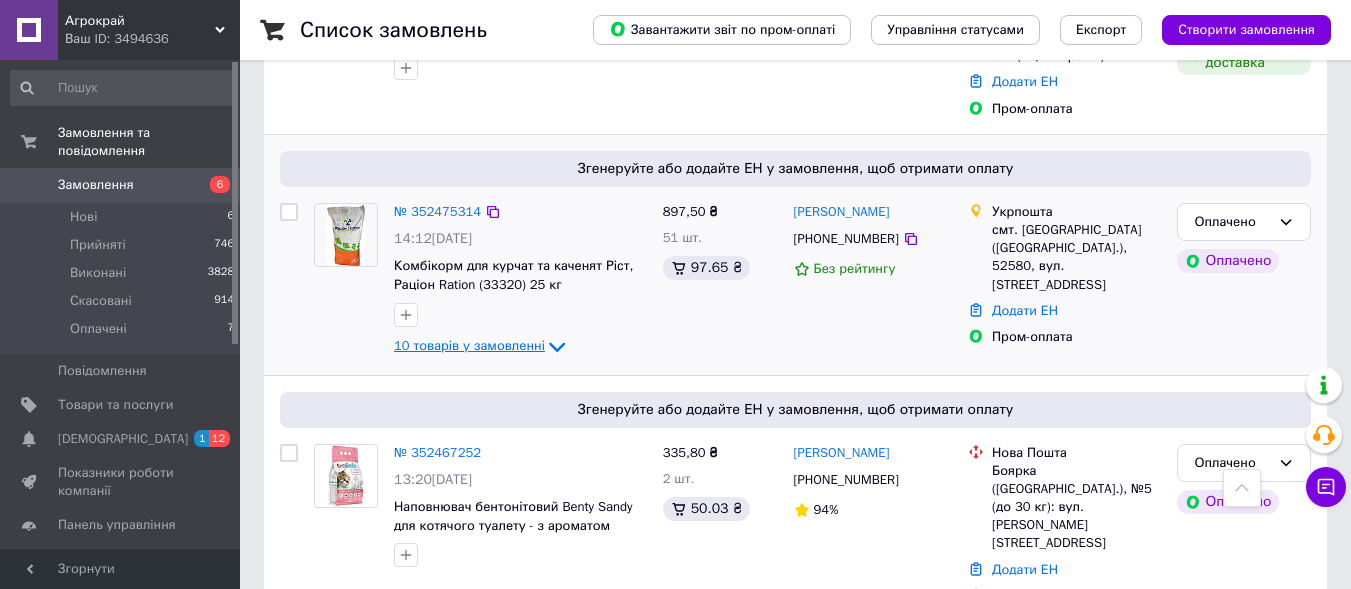 click on "10 товарів у замовленні" at bounding box center (469, 345) 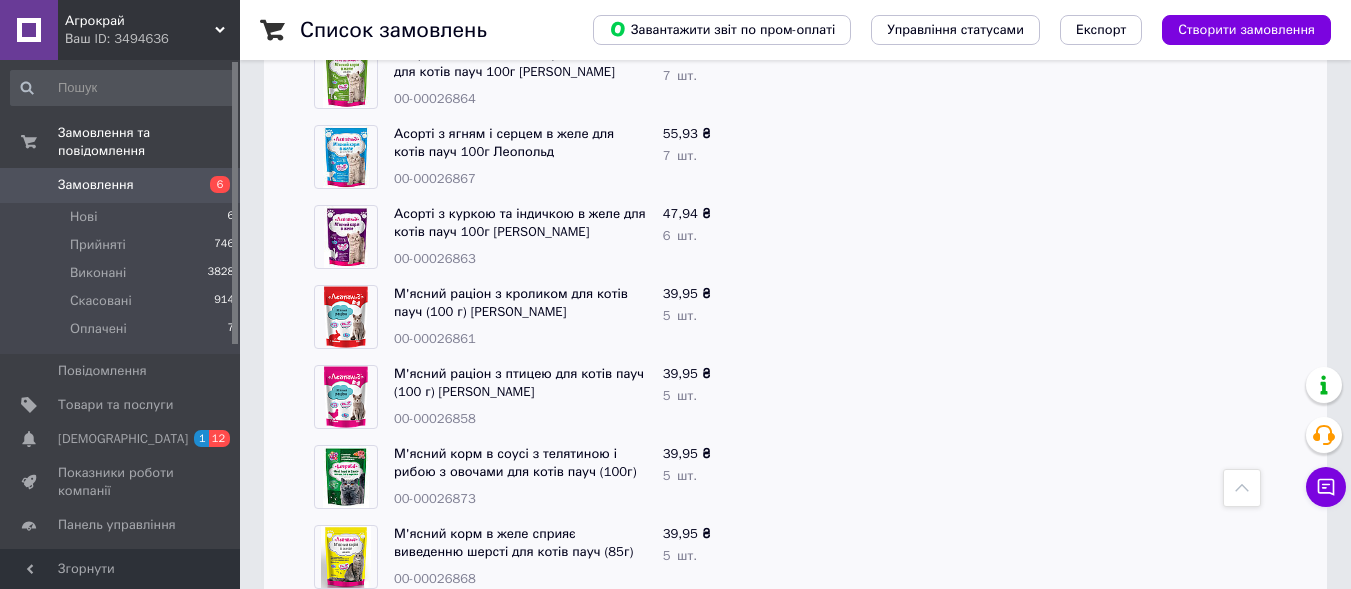 scroll, scrollTop: 1100, scrollLeft: 0, axis: vertical 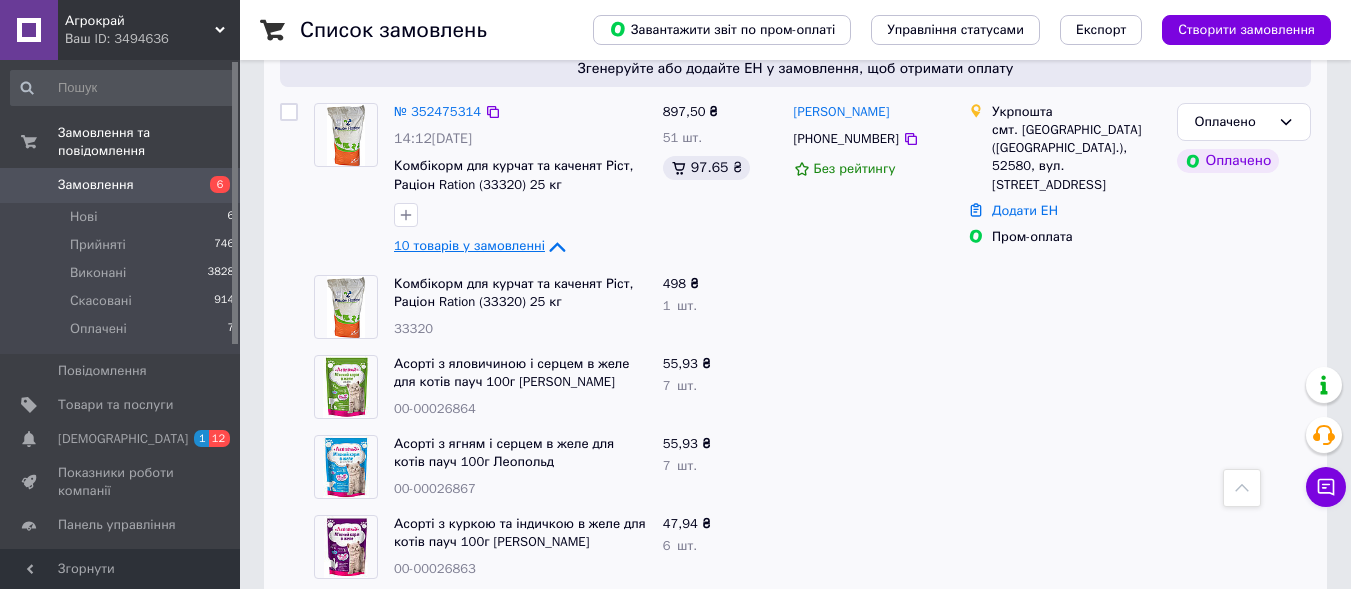 click 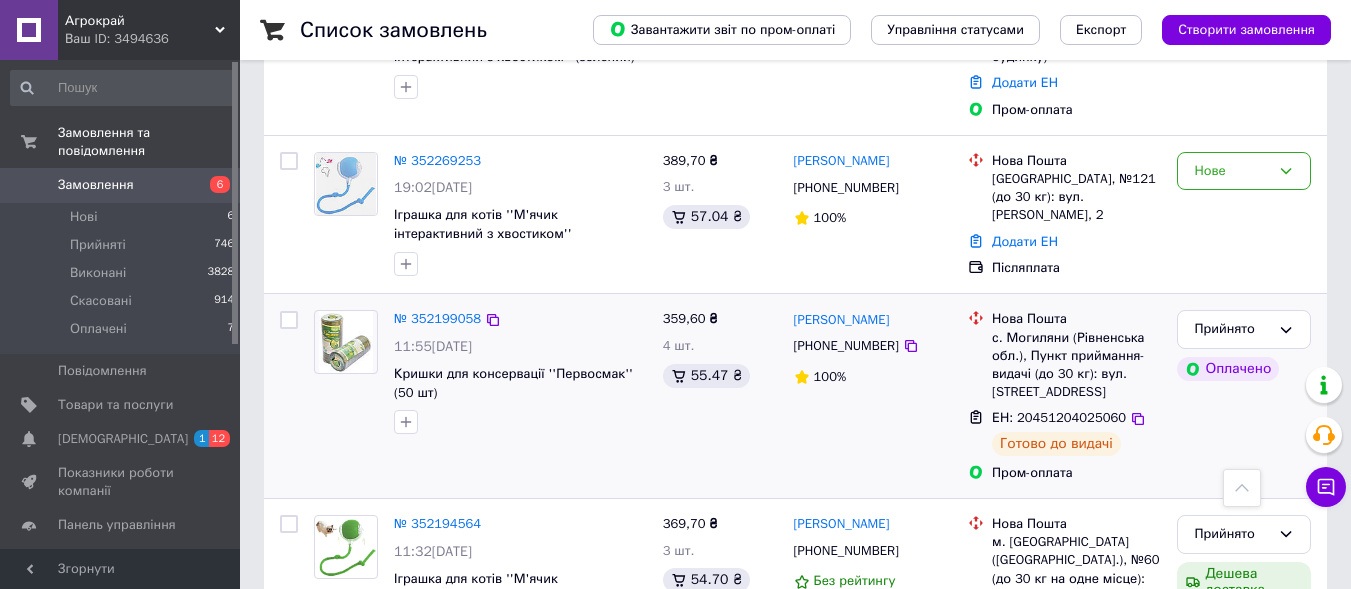 scroll, scrollTop: 2300, scrollLeft: 0, axis: vertical 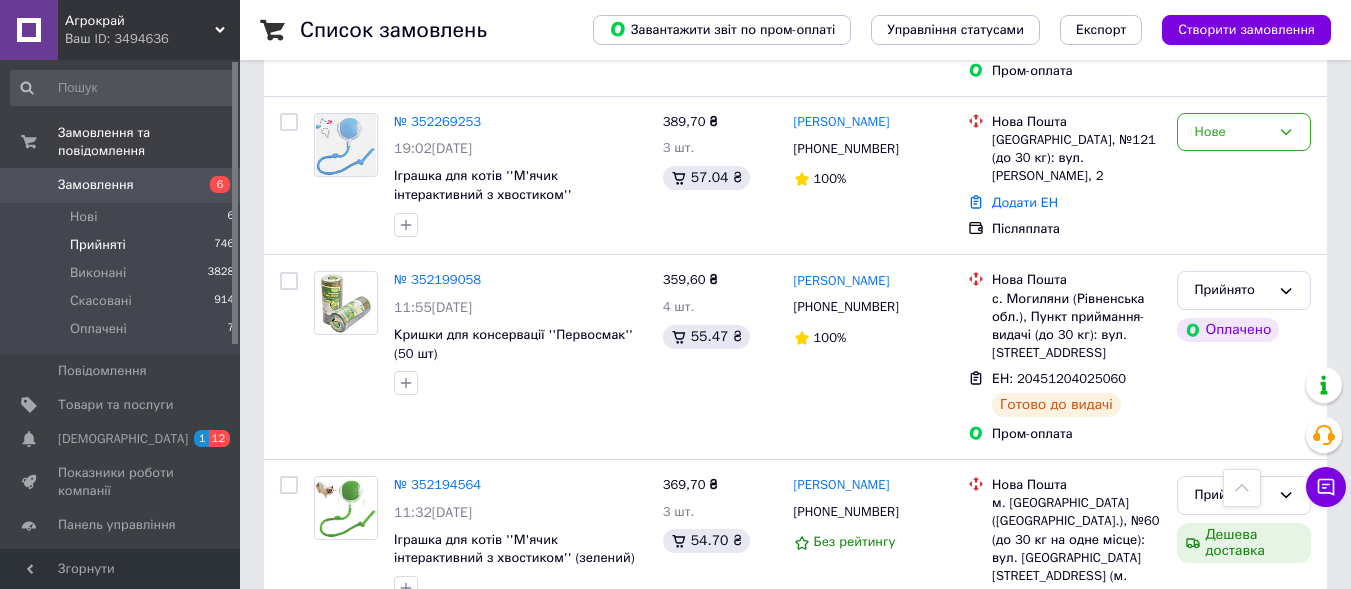 click on "Прийняті" at bounding box center (98, 245) 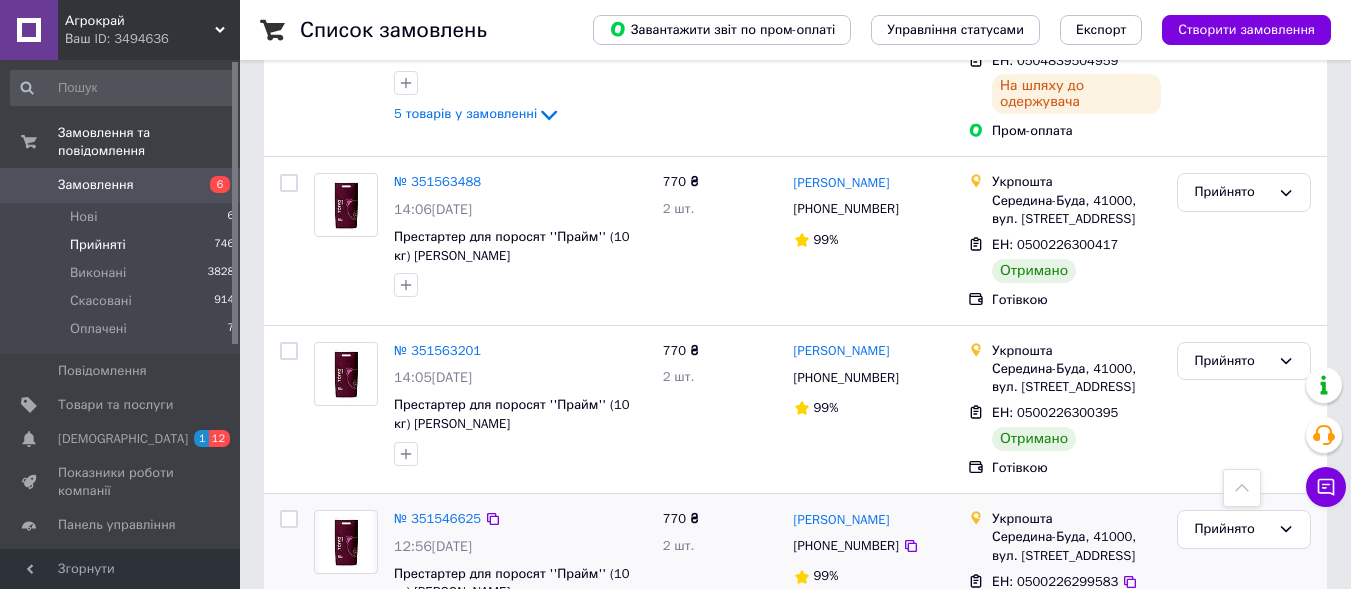 scroll, scrollTop: 1700, scrollLeft: 0, axis: vertical 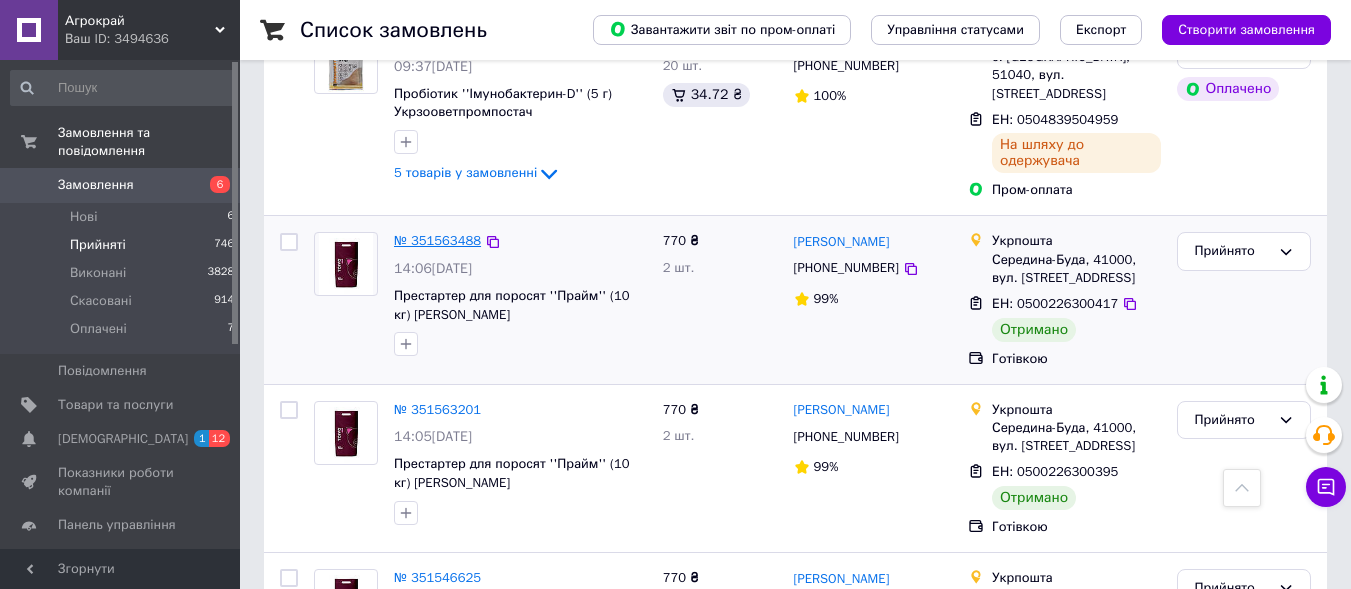 click on "№ 351563488" at bounding box center [437, 240] 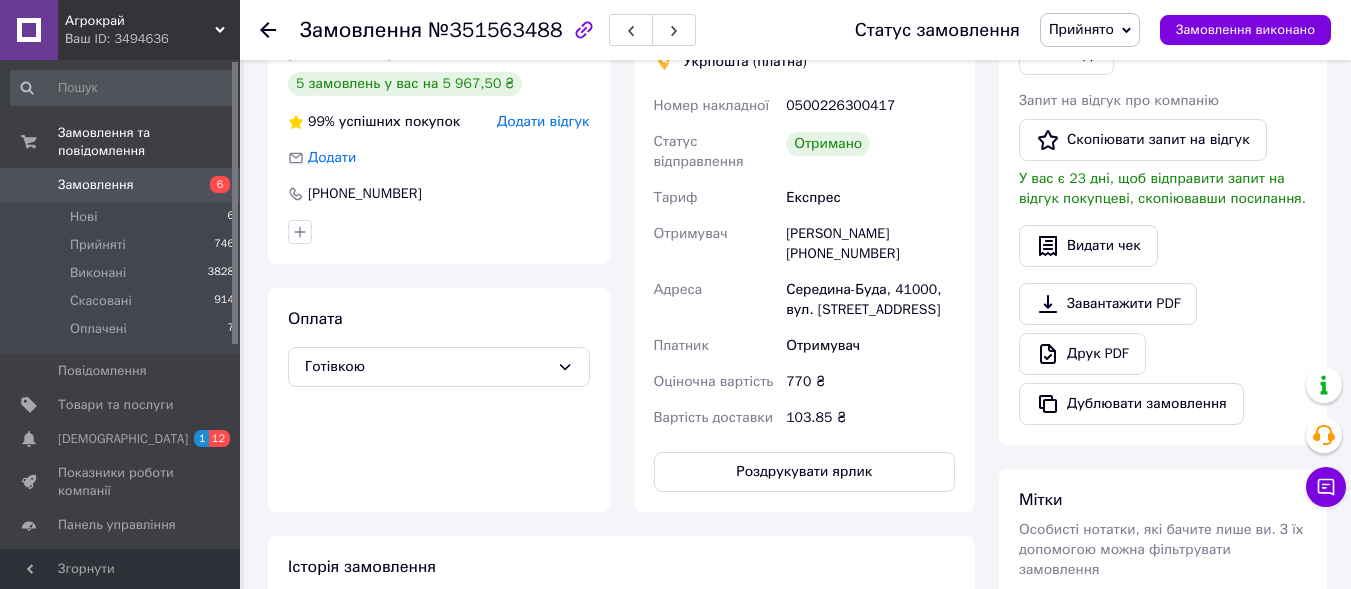 scroll, scrollTop: 400, scrollLeft: 0, axis: vertical 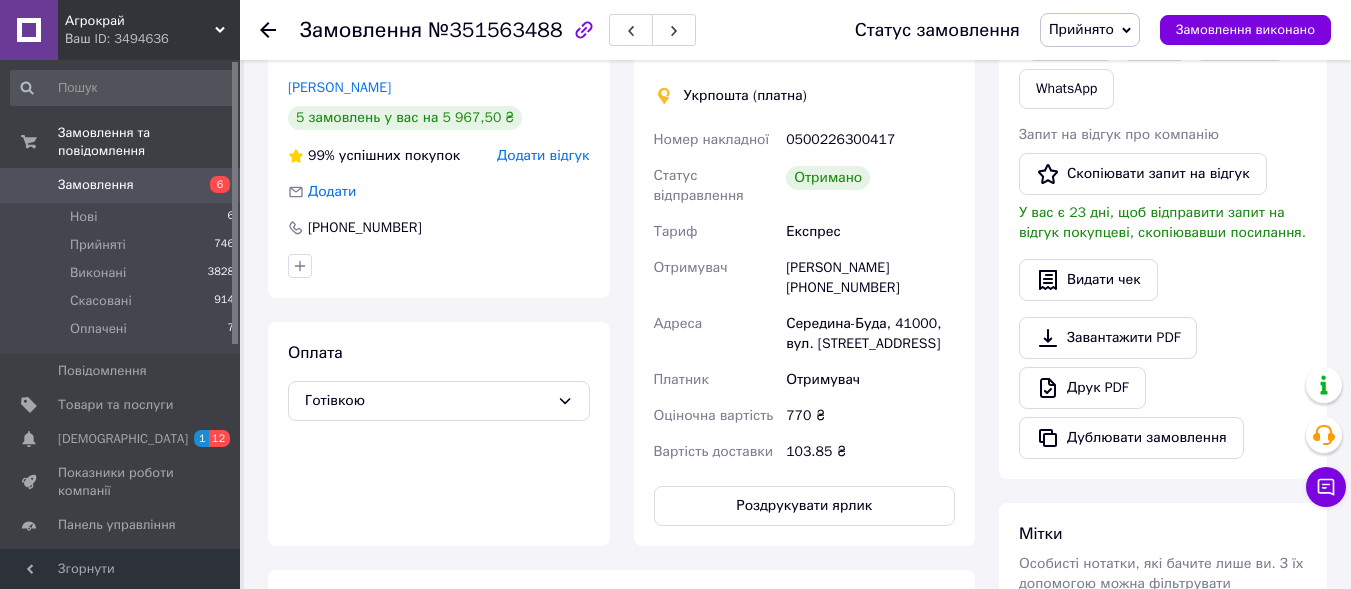 click 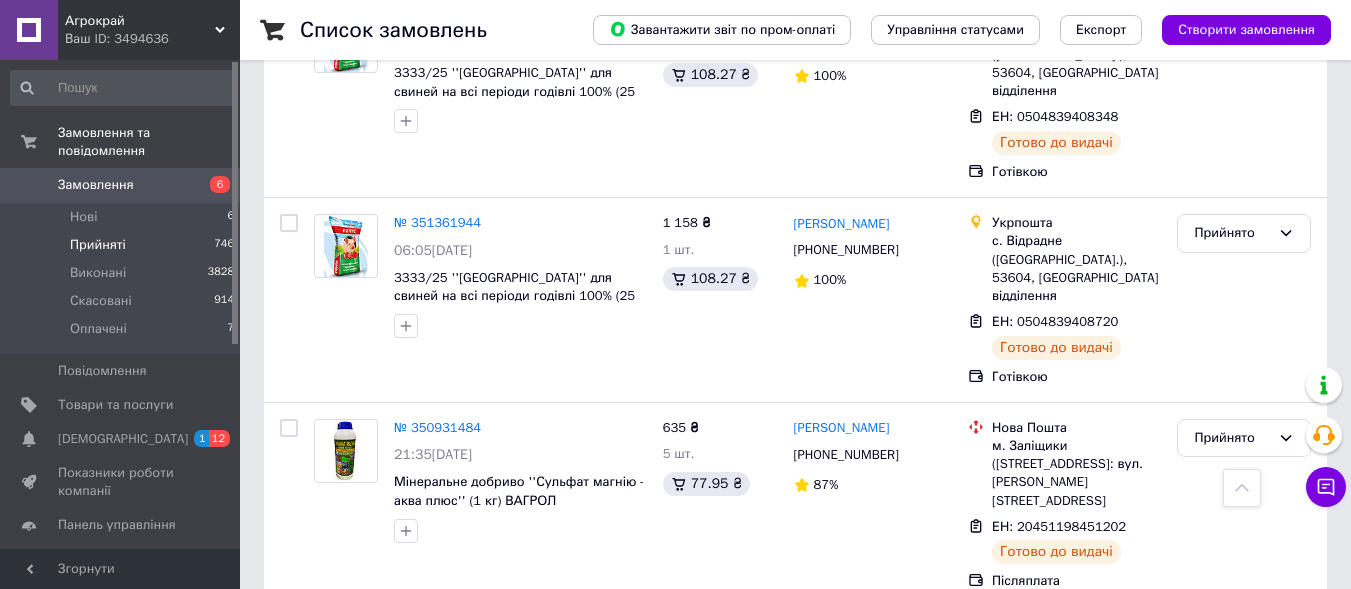scroll, scrollTop: 2400, scrollLeft: 0, axis: vertical 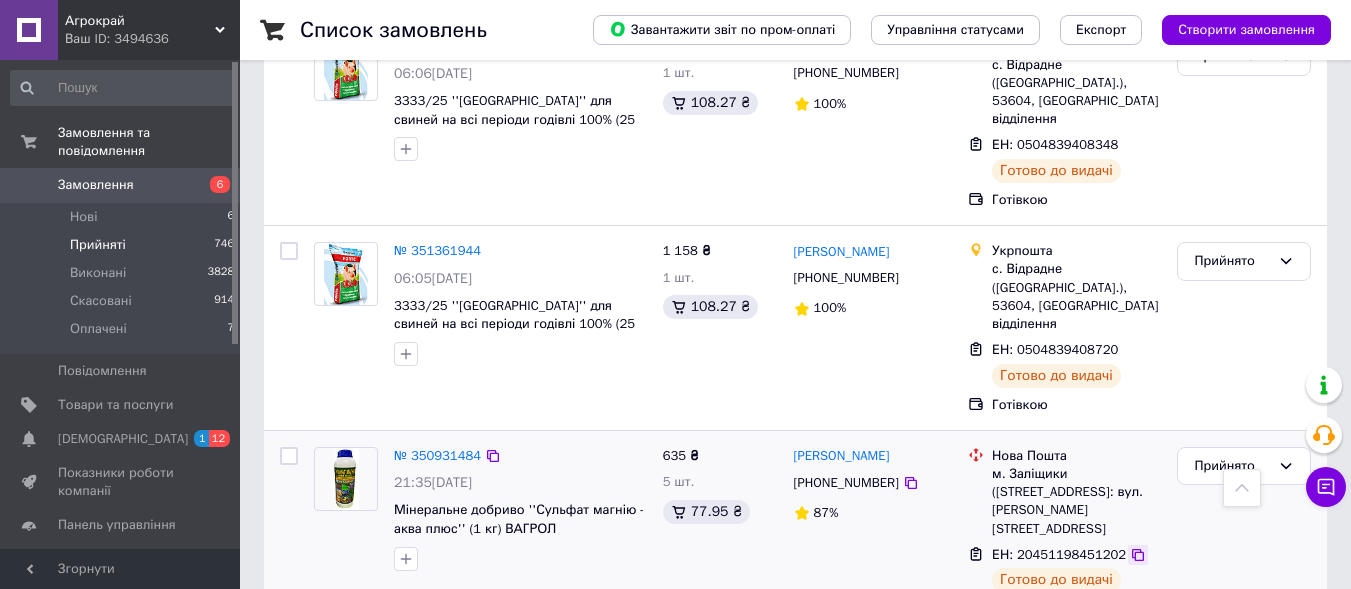click 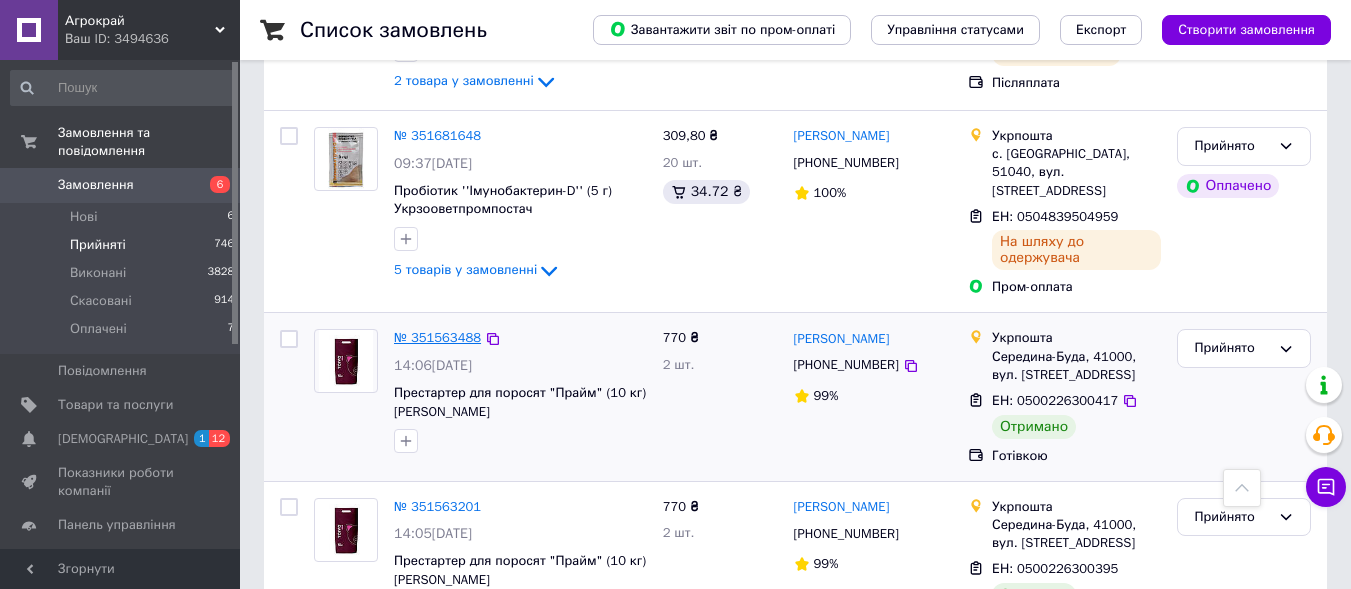 scroll, scrollTop: 1569, scrollLeft: 0, axis: vertical 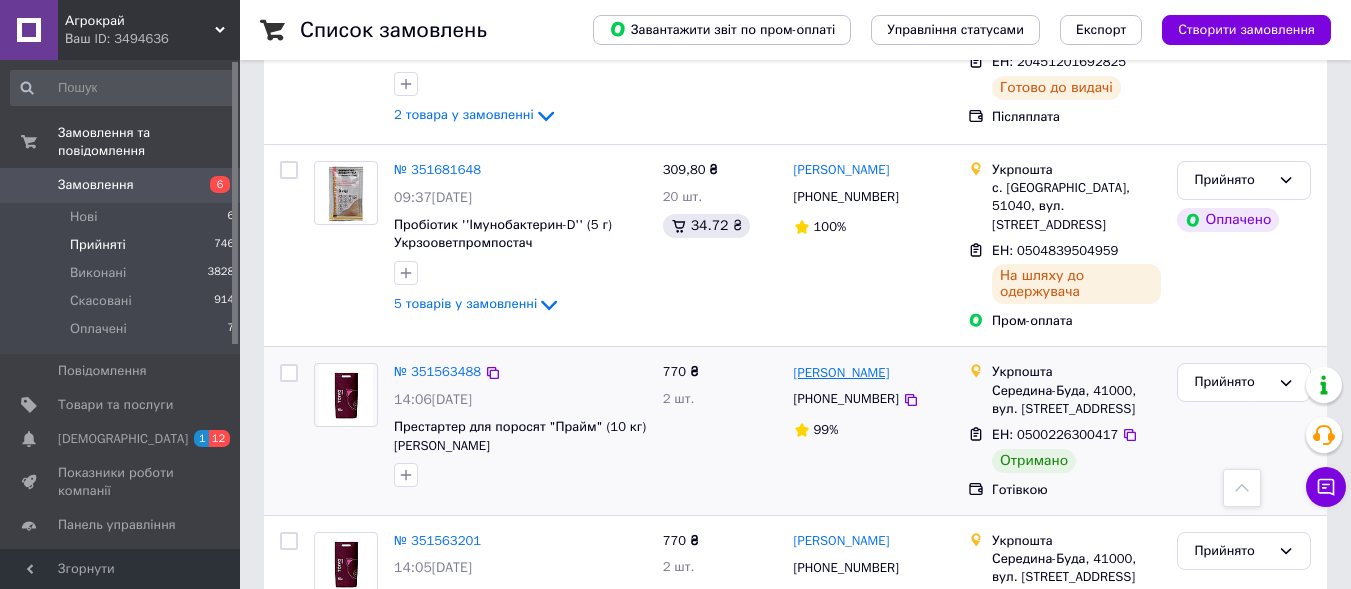click on "[PERSON_NAME]" at bounding box center [842, 373] 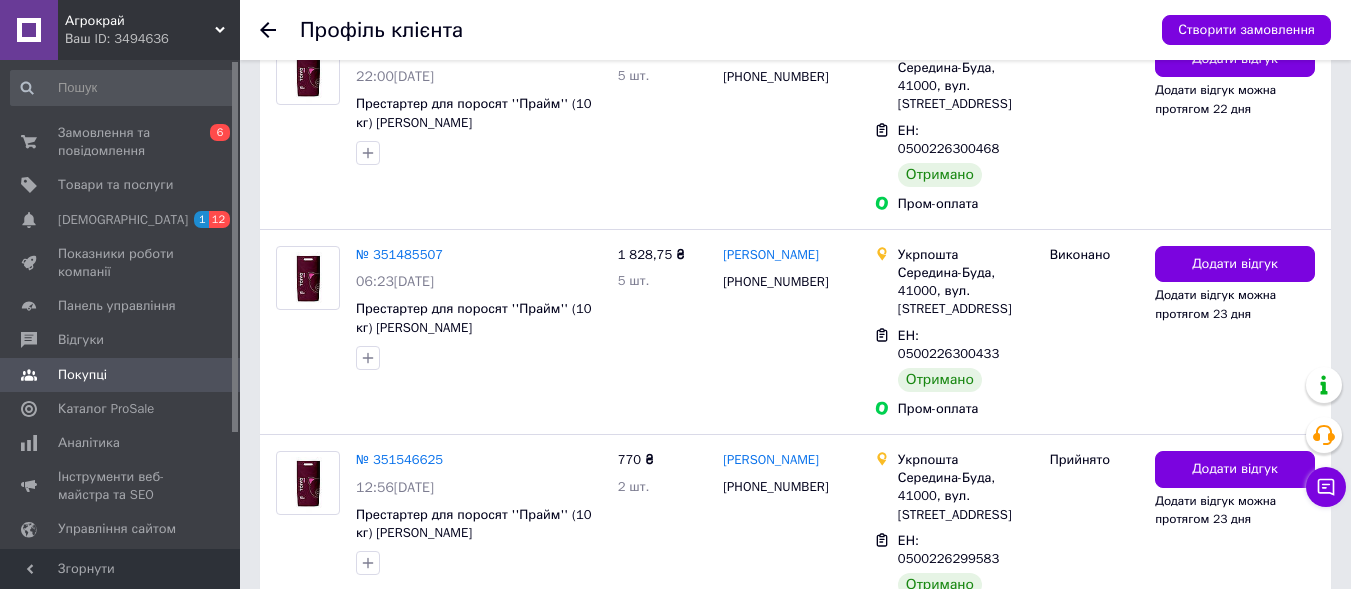 scroll, scrollTop: 0, scrollLeft: 0, axis: both 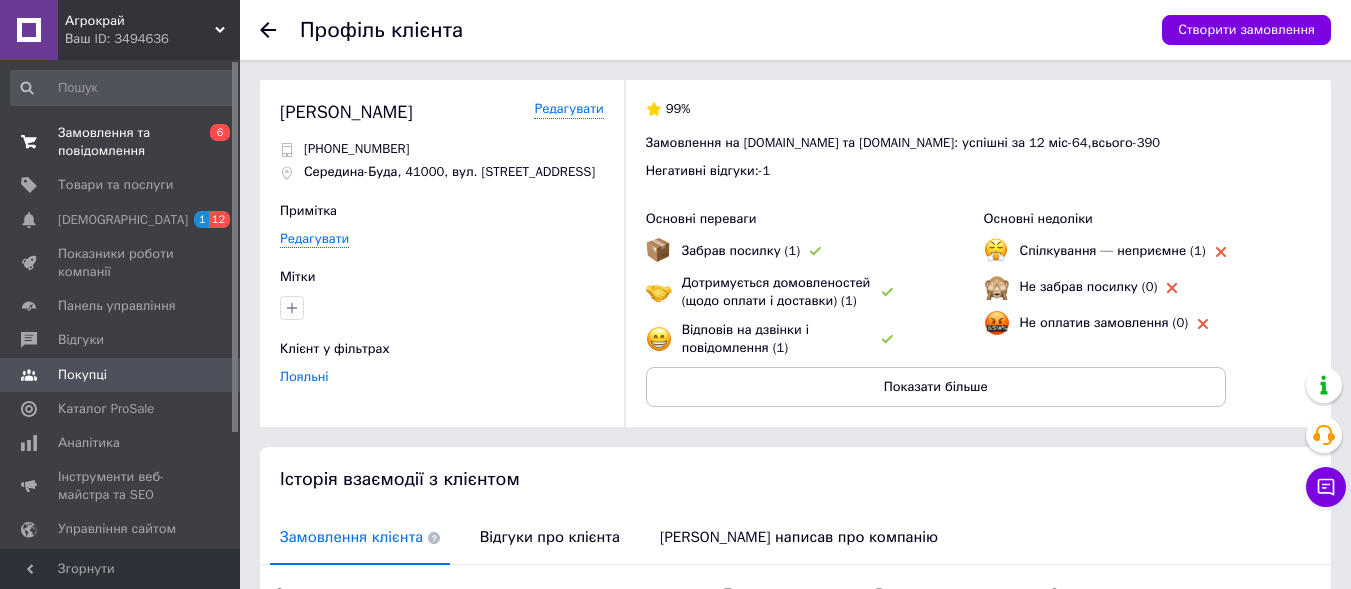 click at bounding box center [29, 142] 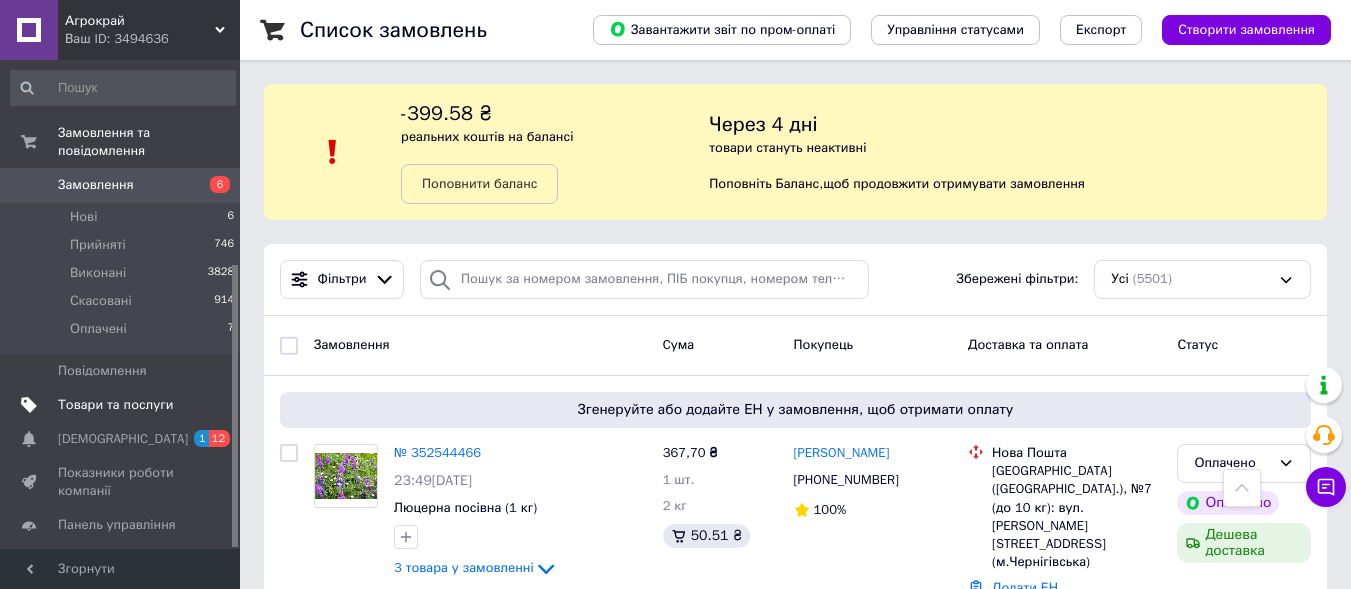 scroll, scrollTop: 515, scrollLeft: 0, axis: vertical 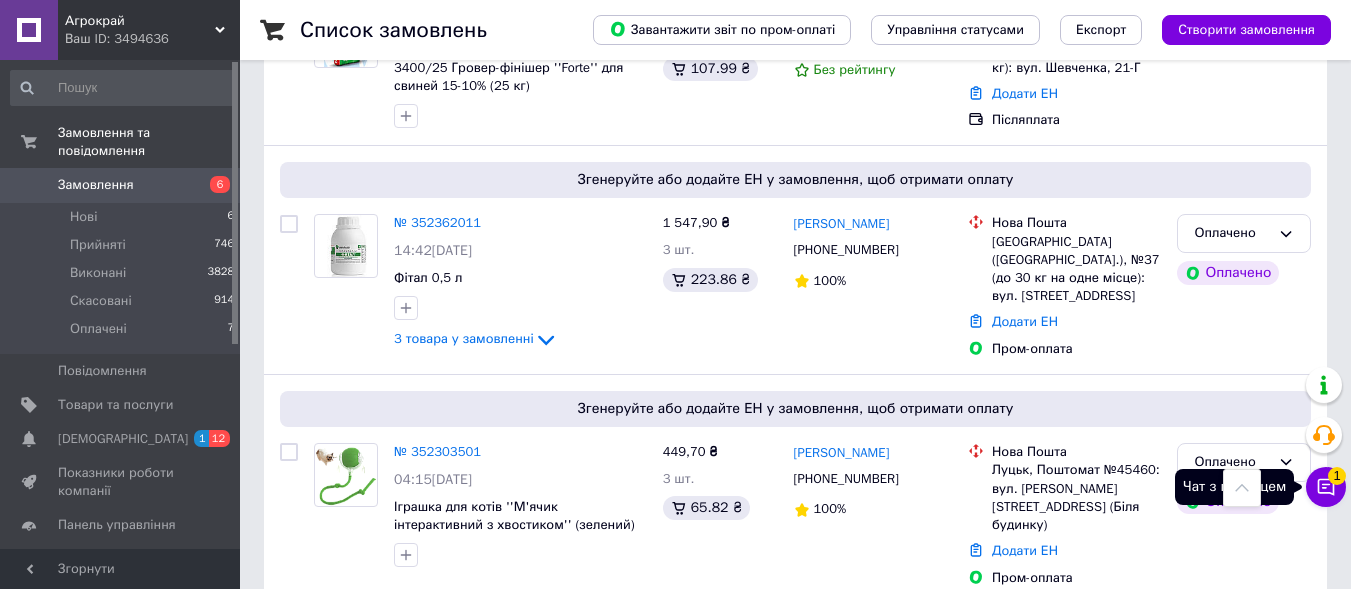 click on "1" at bounding box center (1337, 476) 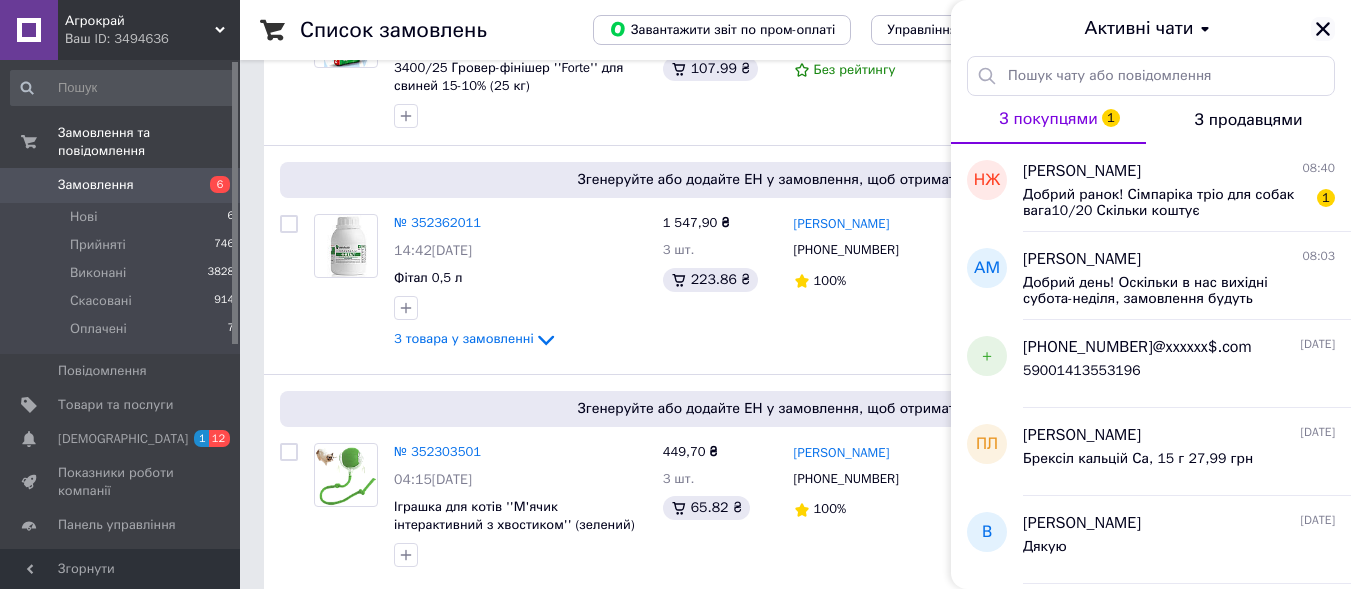click 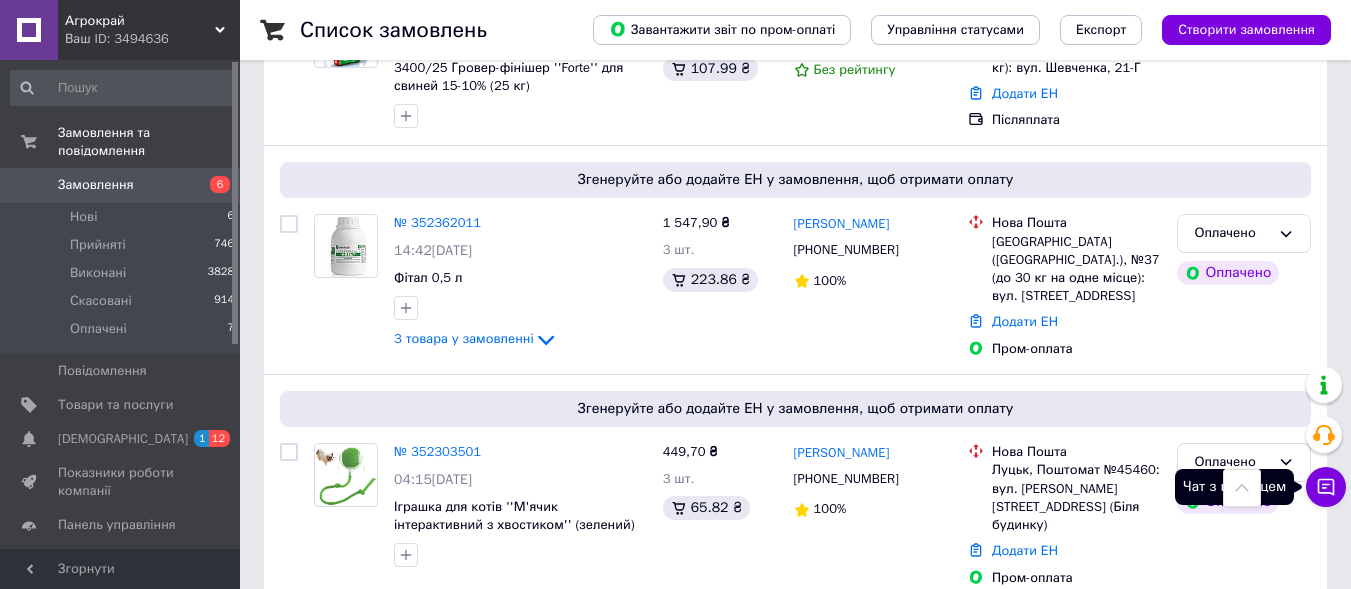 click 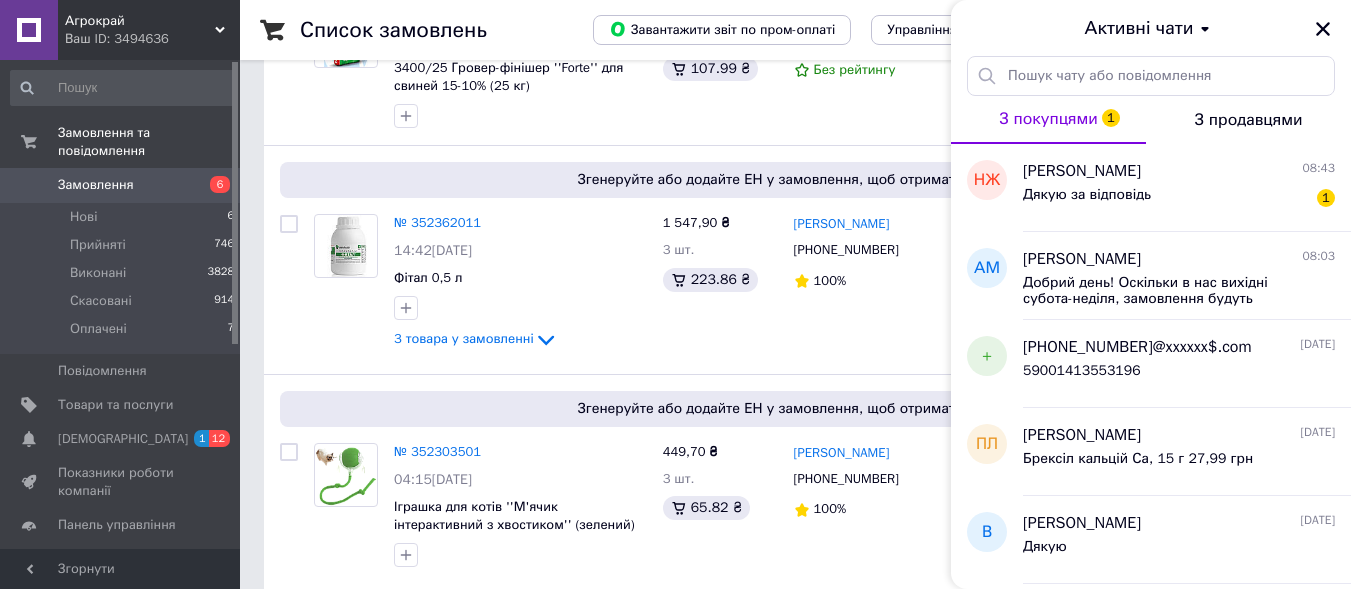 scroll, scrollTop: 1193, scrollLeft: 0, axis: vertical 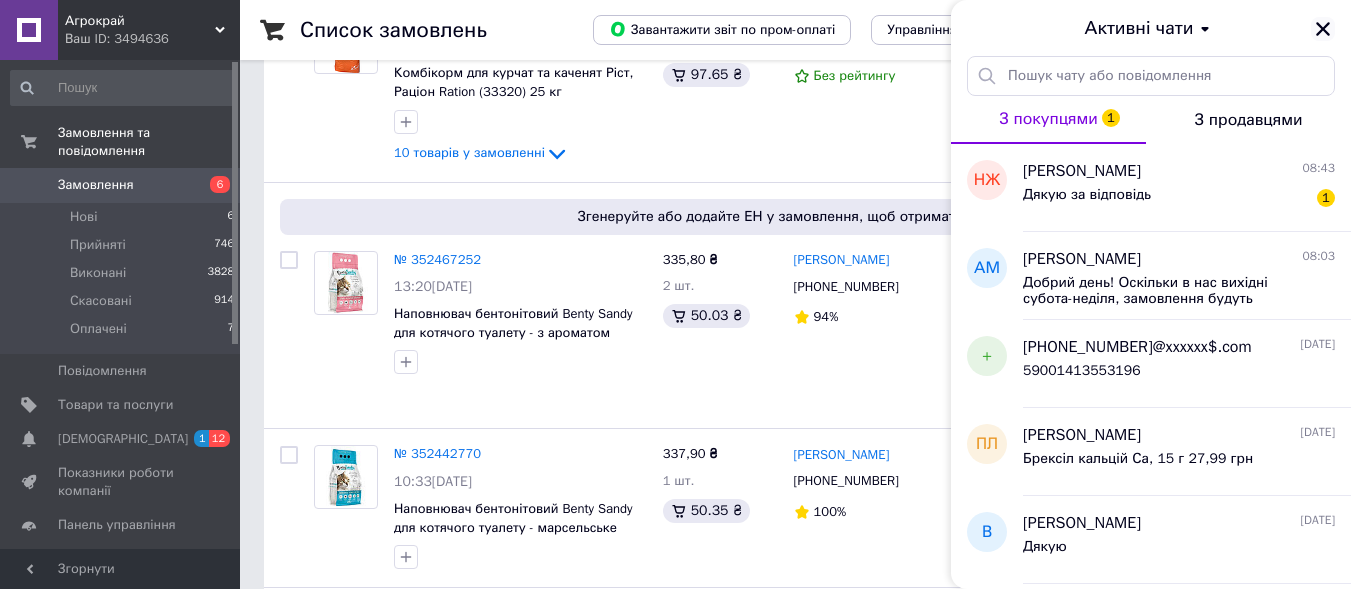 click 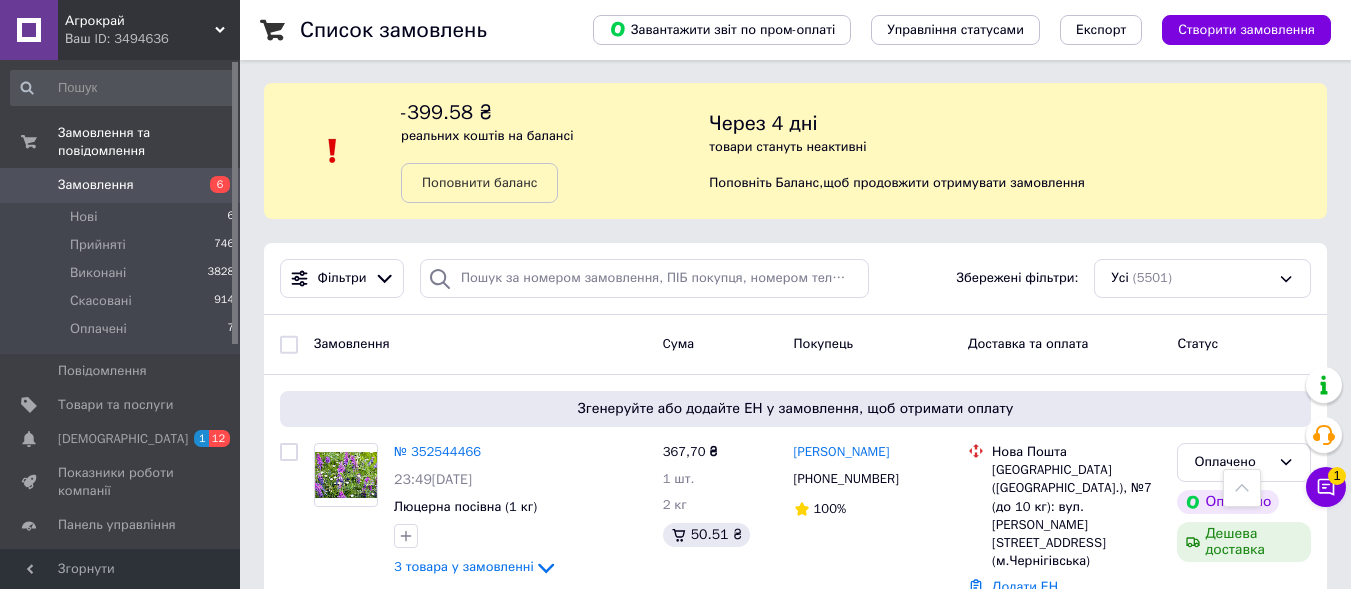 scroll, scrollTop: 0, scrollLeft: 0, axis: both 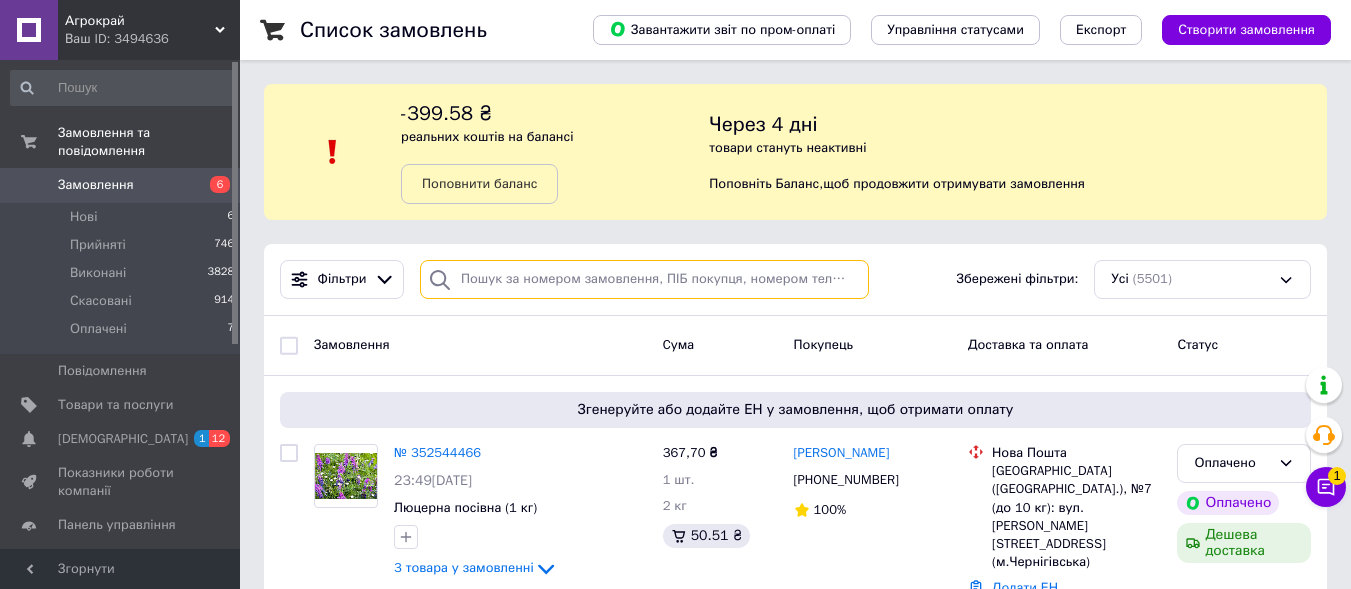 click at bounding box center (644, 279) 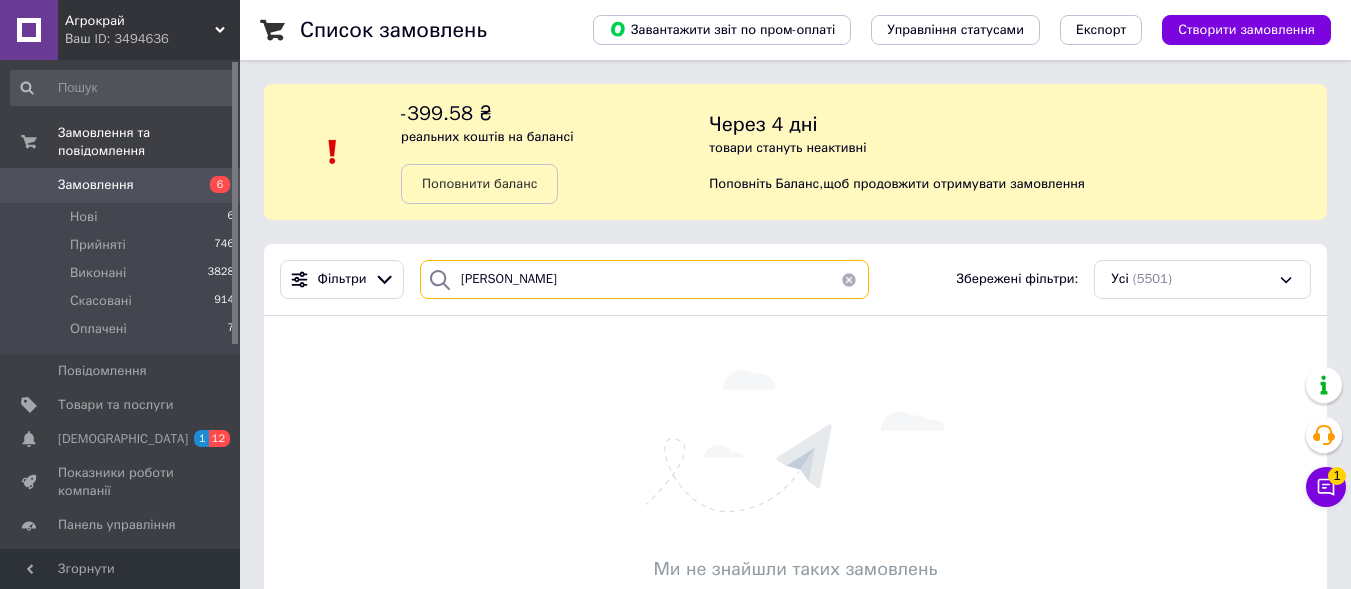 type on "[PERSON_NAME]" 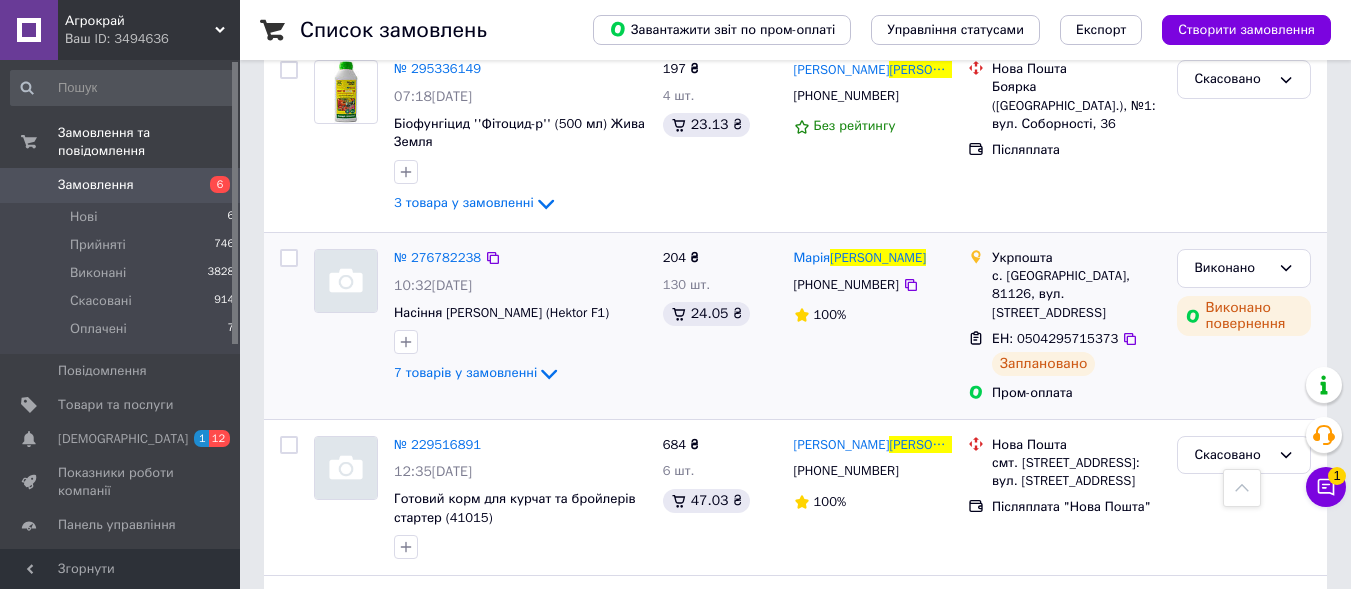 scroll, scrollTop: 100, scrollLeft: 0, axis: vertical 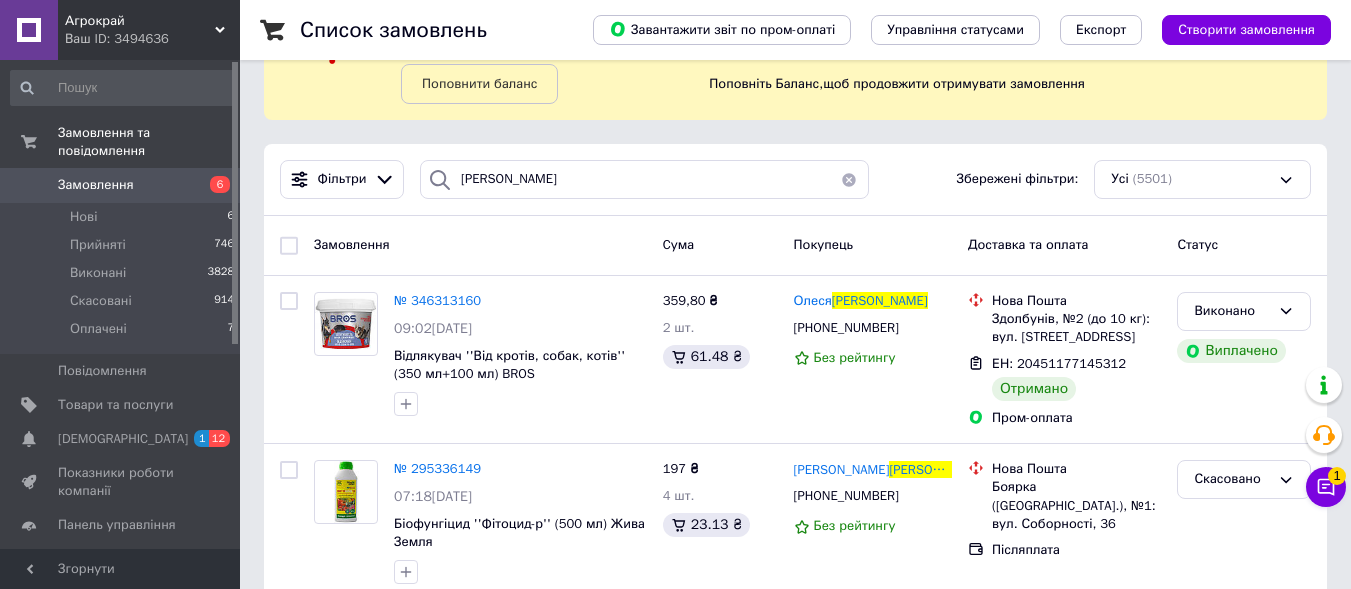 click at bounding box center [849, 179] 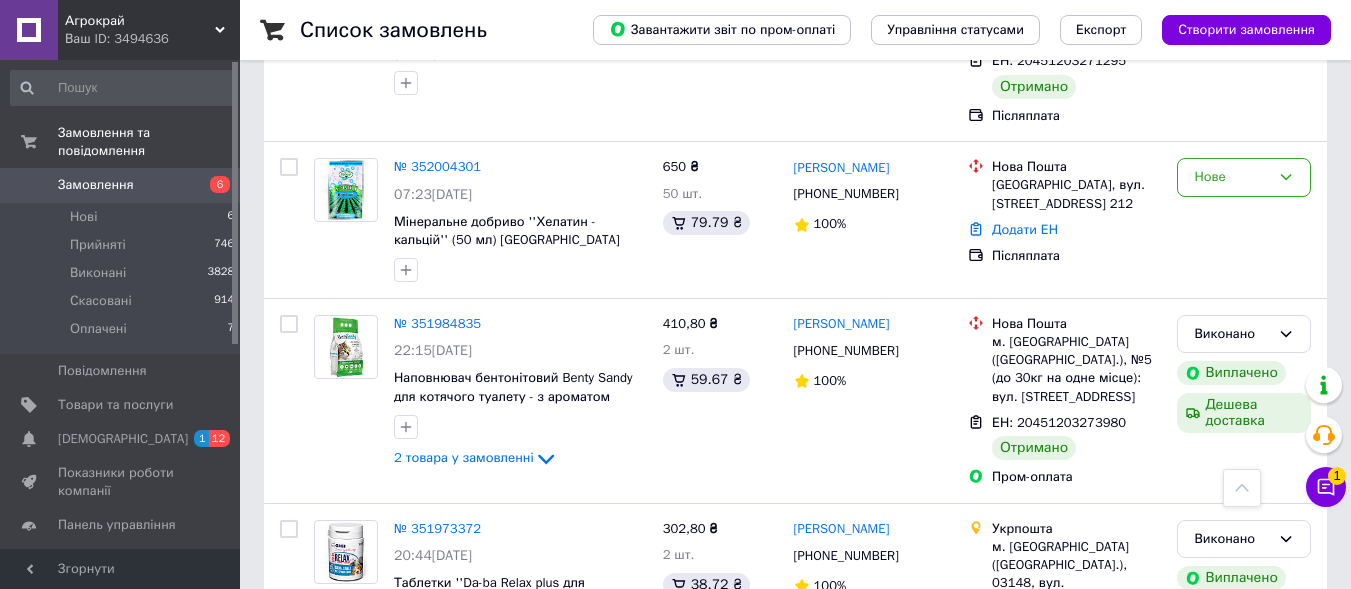 scroll, scrollTop: 3893, scrollLeft: 0, axis: vertical 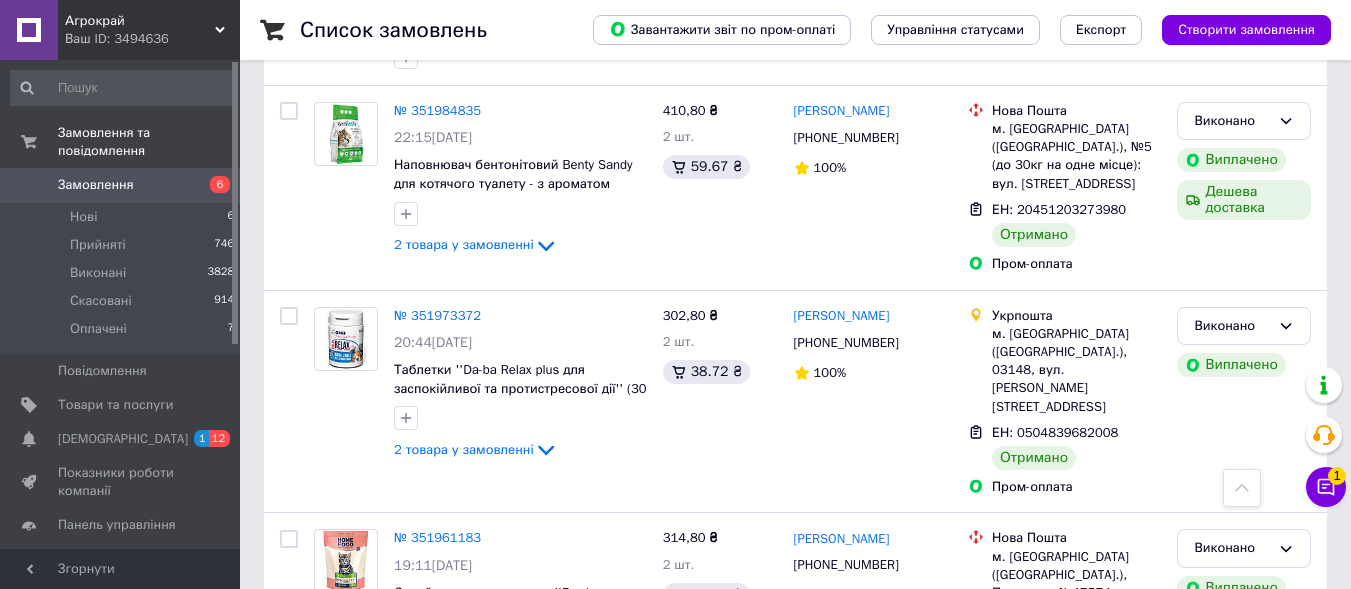 click on "2" at bounding box center (327, 780) 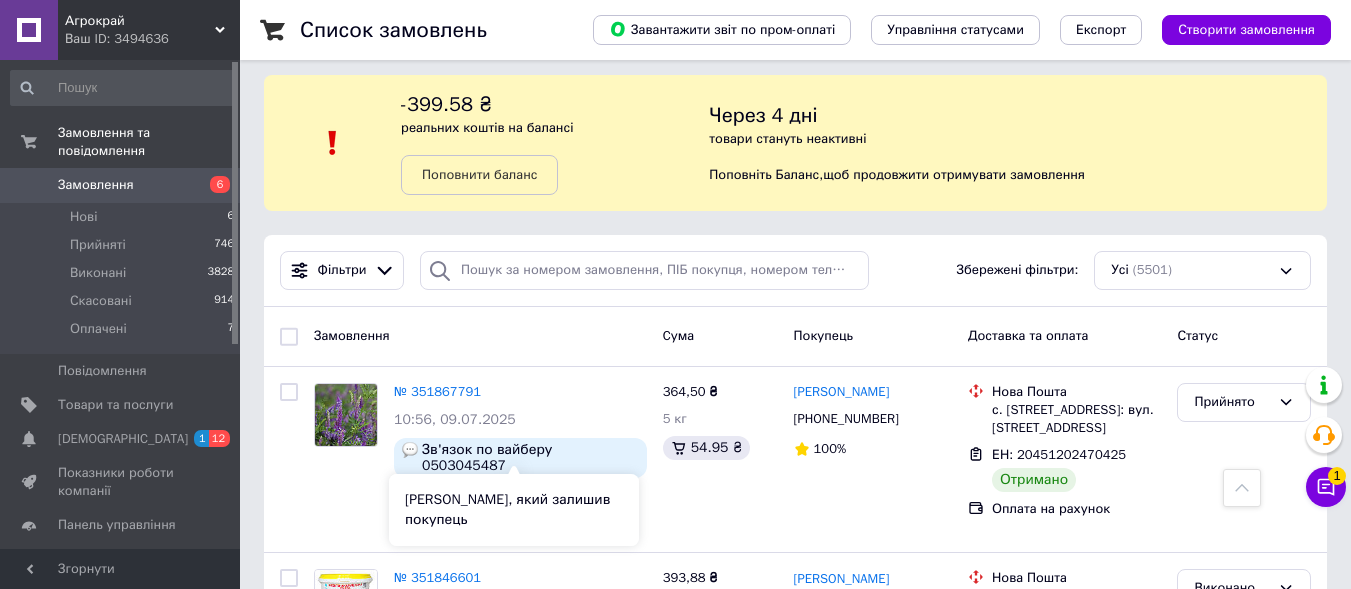 scroll, scrollTop: 0, scrollLeft: 0, axis: both 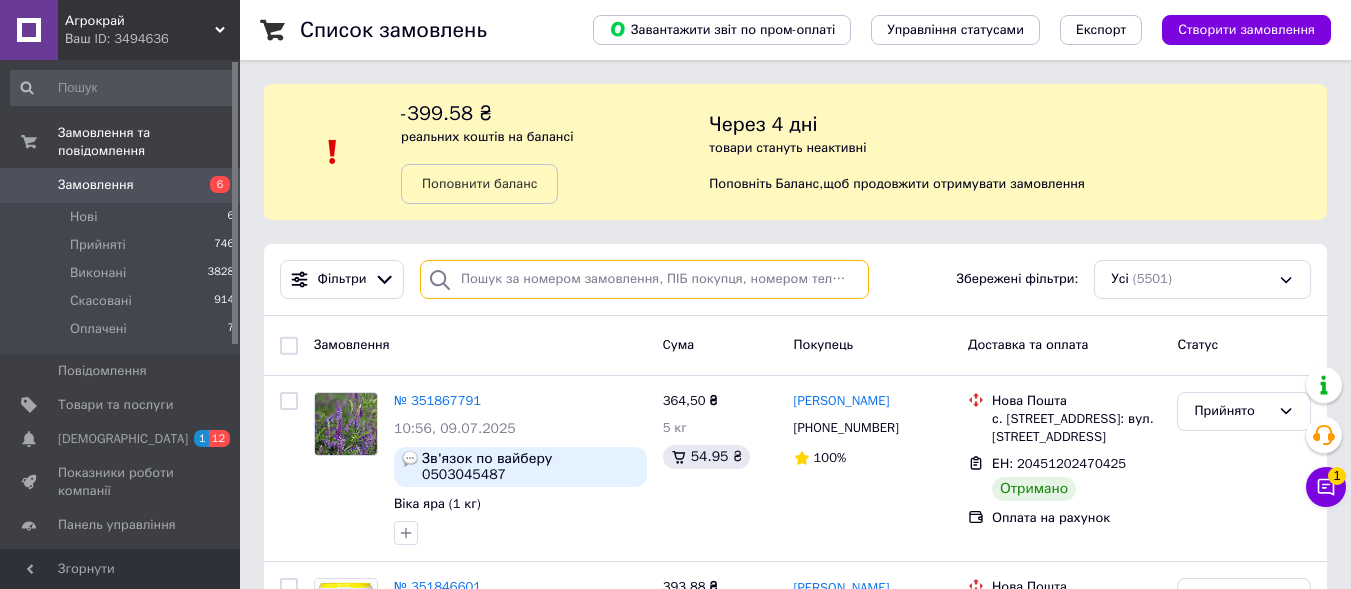 click at bounding box center [644, 279] 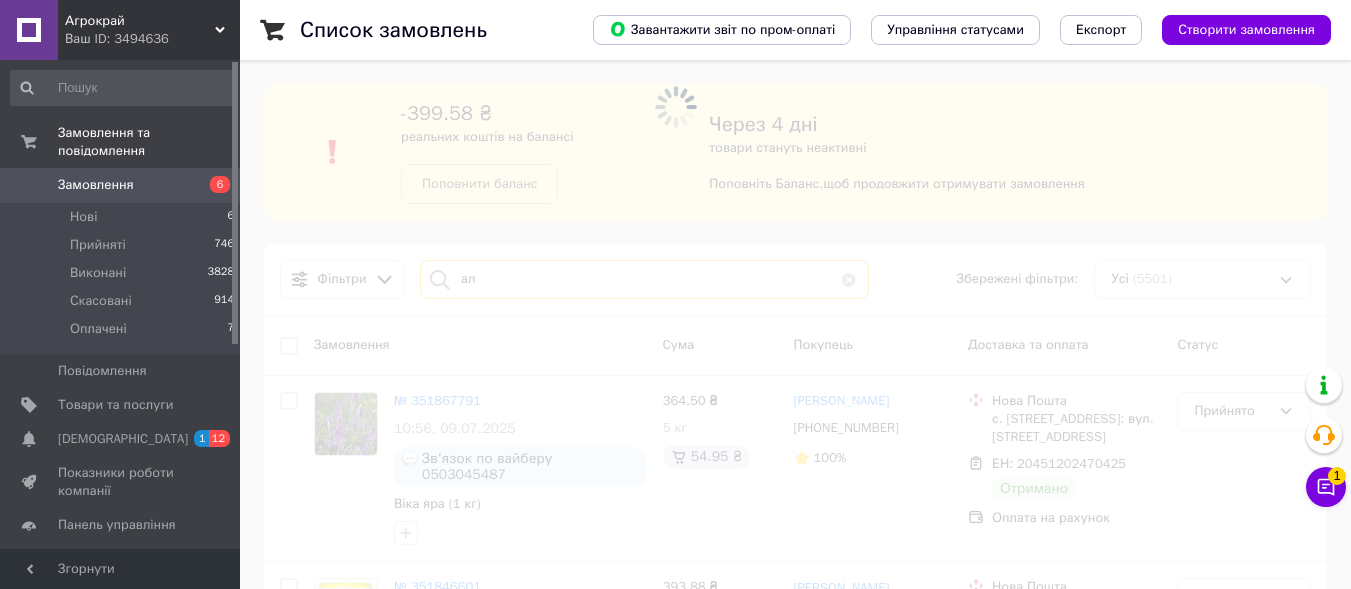 type on "а" 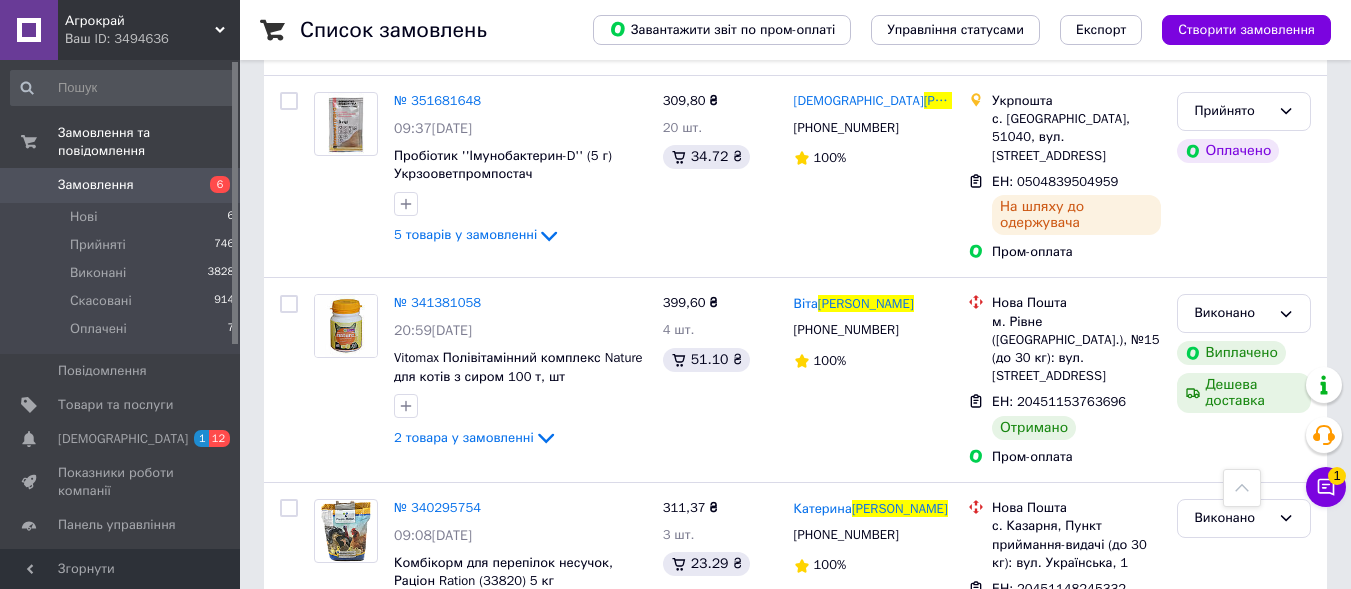 scroll, scrollTop: 200, scrollLeft: 0, axis: vertical 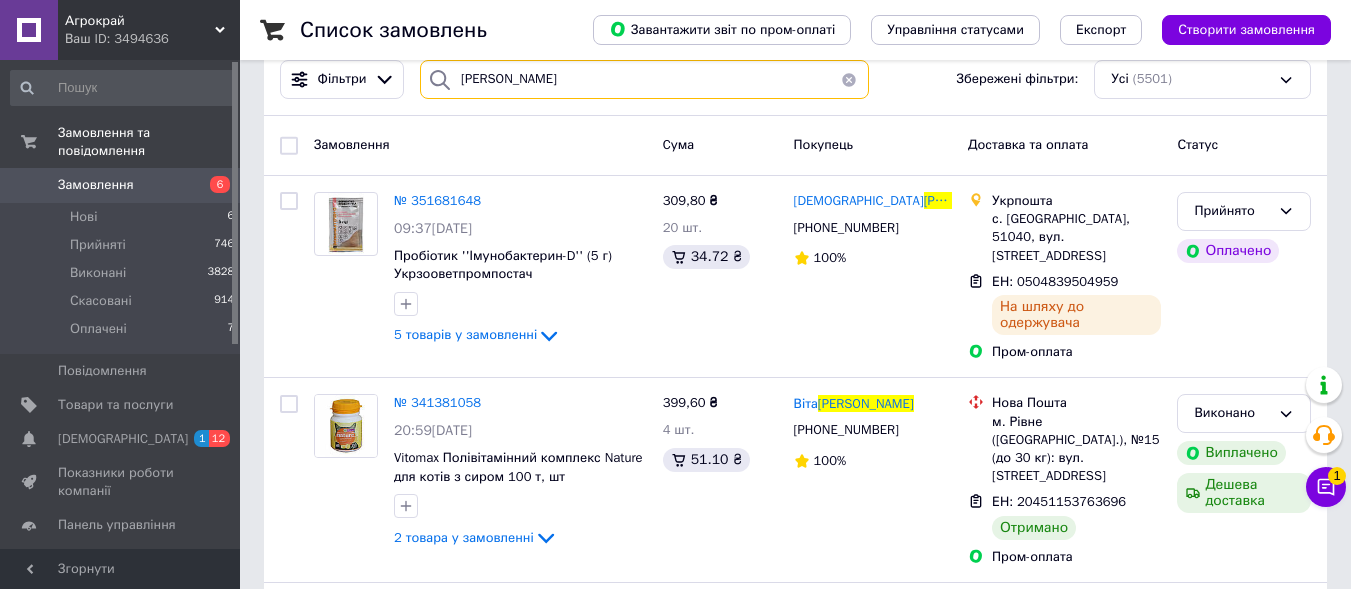 type on "[PERSON_NAME]" 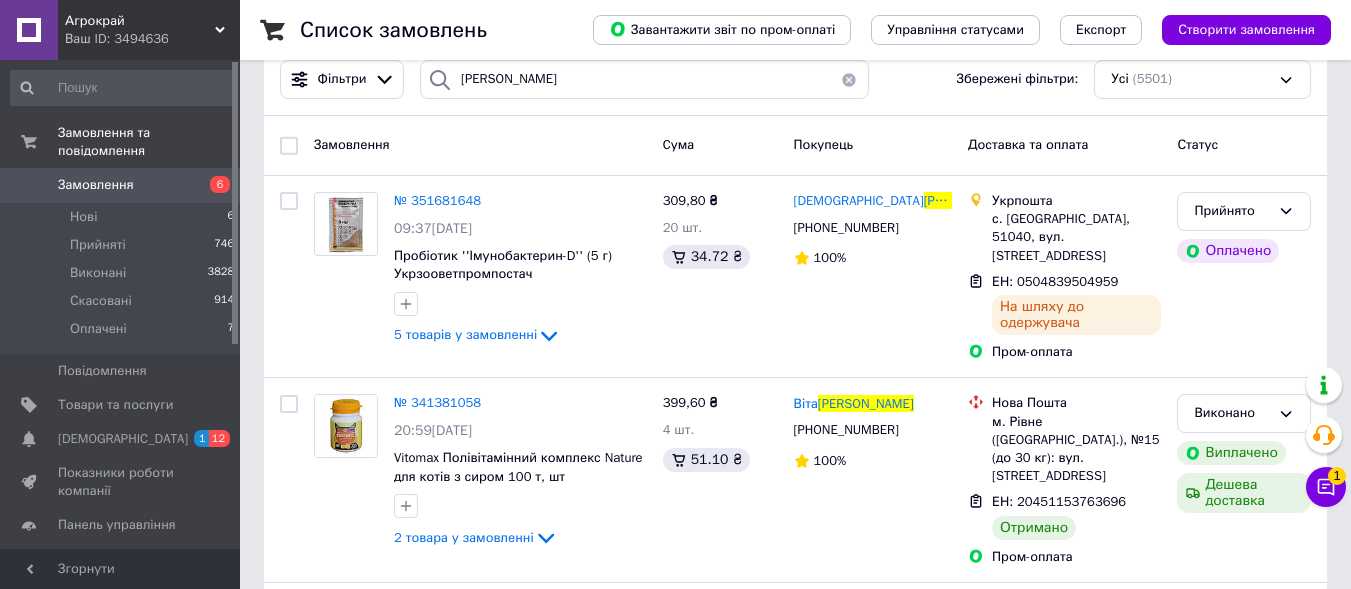 click at bounding box center [849, 79] 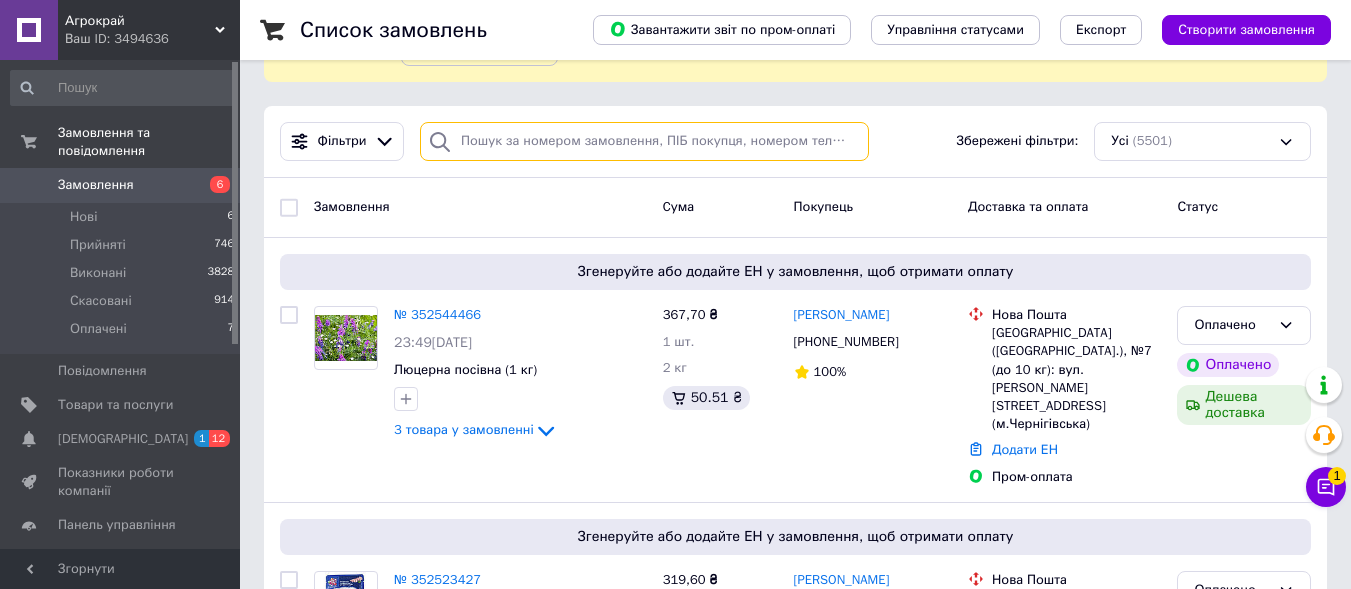 scroll, scrollTop: 200, scrollLeft: 0, axis: vertical 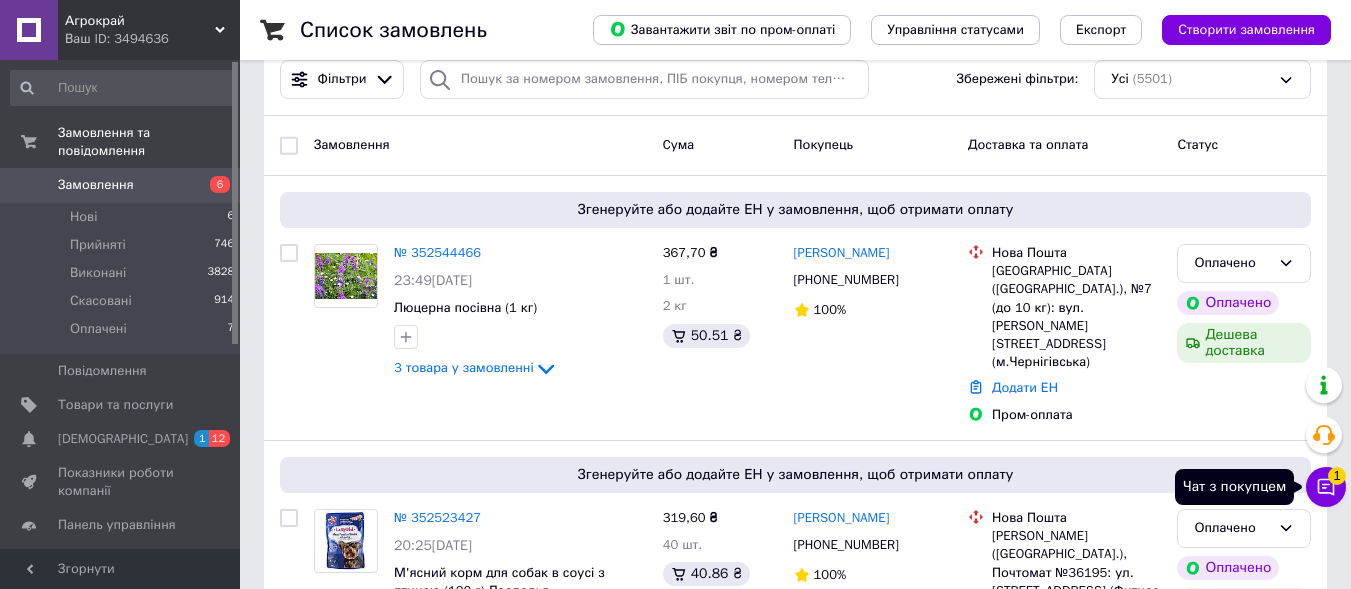 click 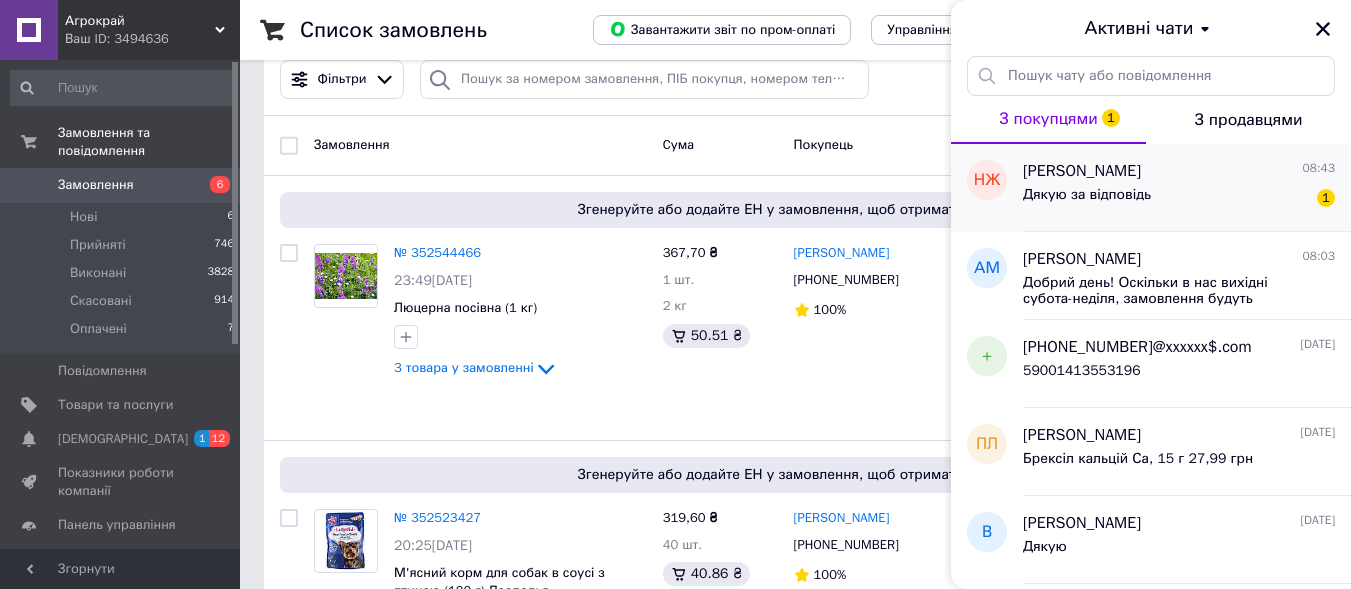 click on "[PERSON_NAME] 08:43" at bounding box center [1179, 171] 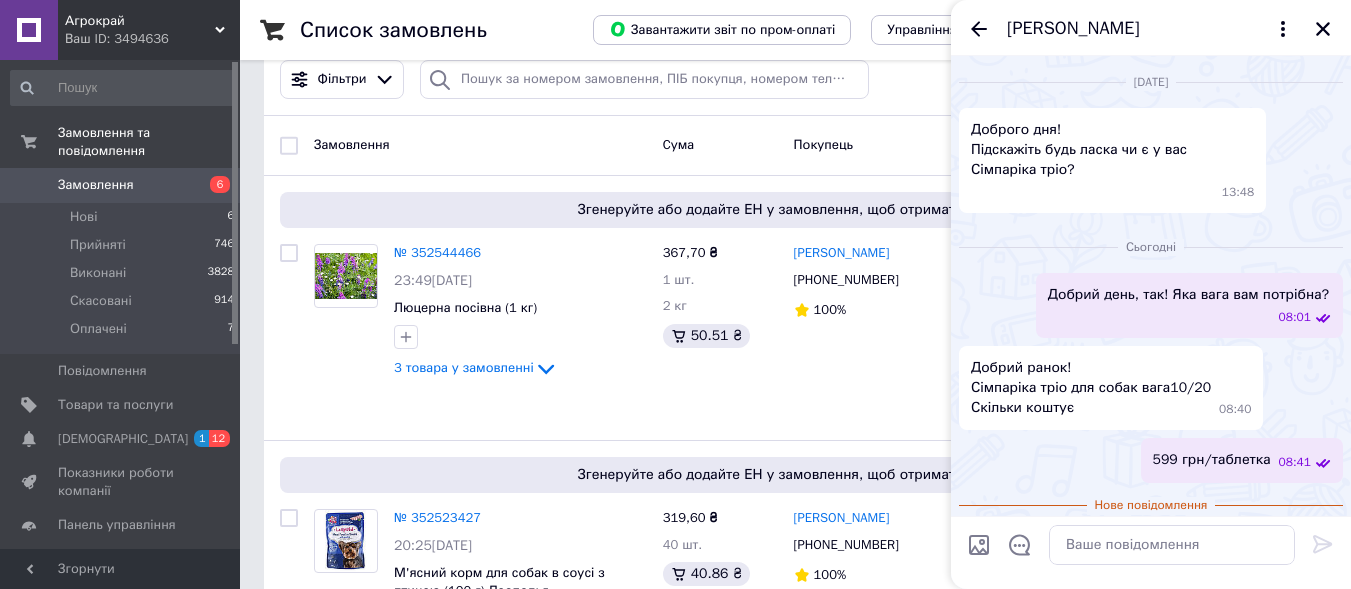 scroll, scrollTop: 65, scrollLeft: 0, axis: vertical 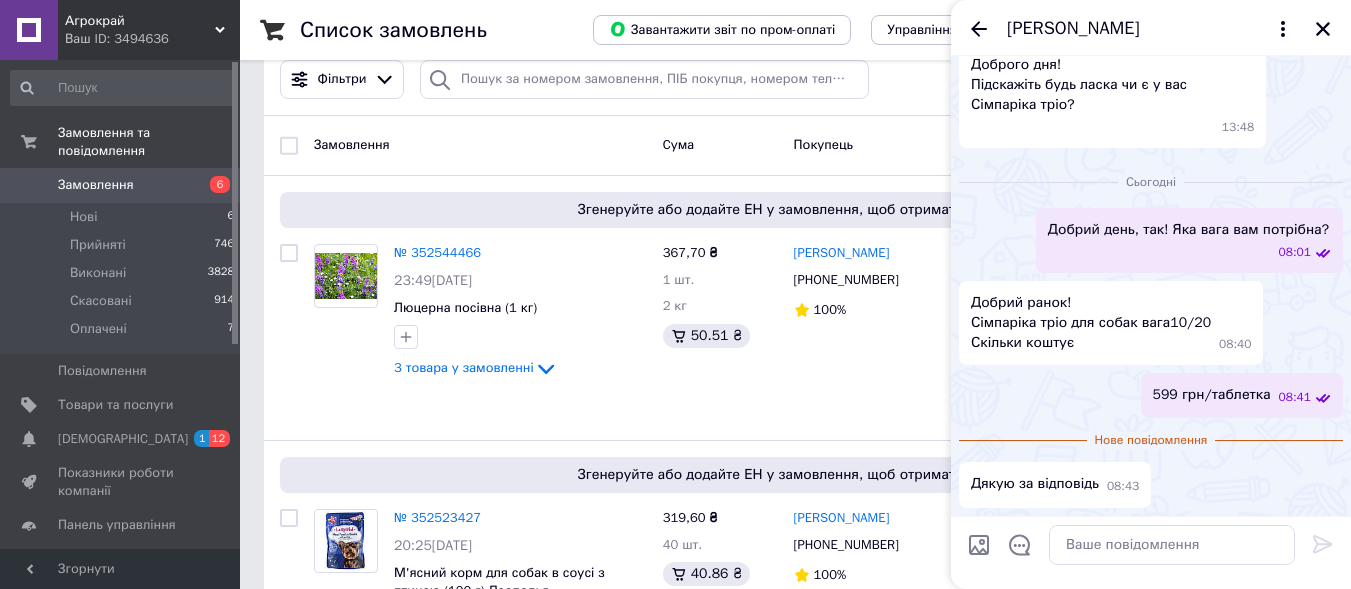 click at bounding box center [1323, 29] 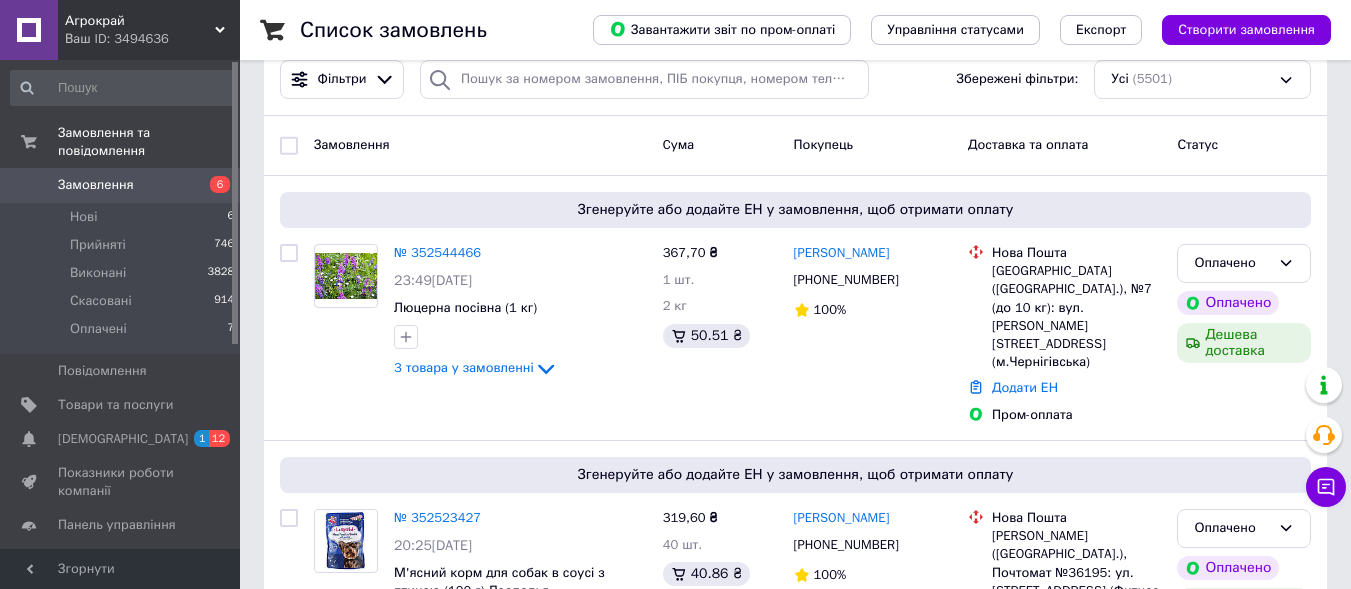 type on "[PERSON_NAME]" 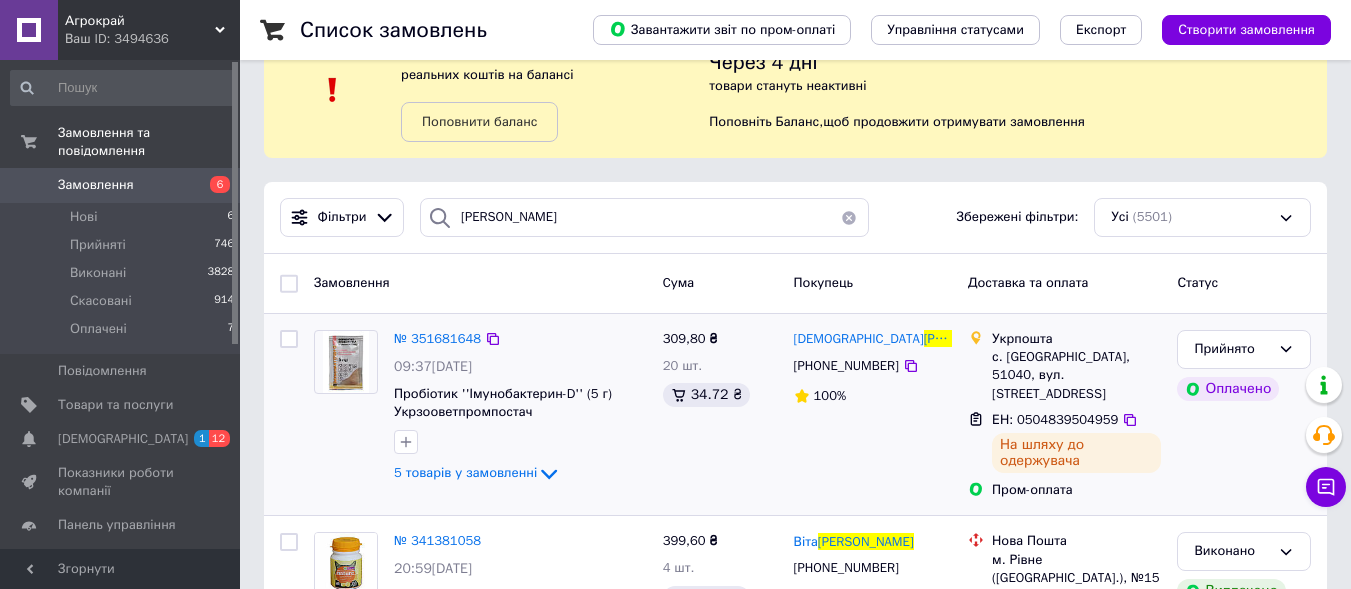 scroll, scrollTop: 0, scrollLeft: 0, axis: both 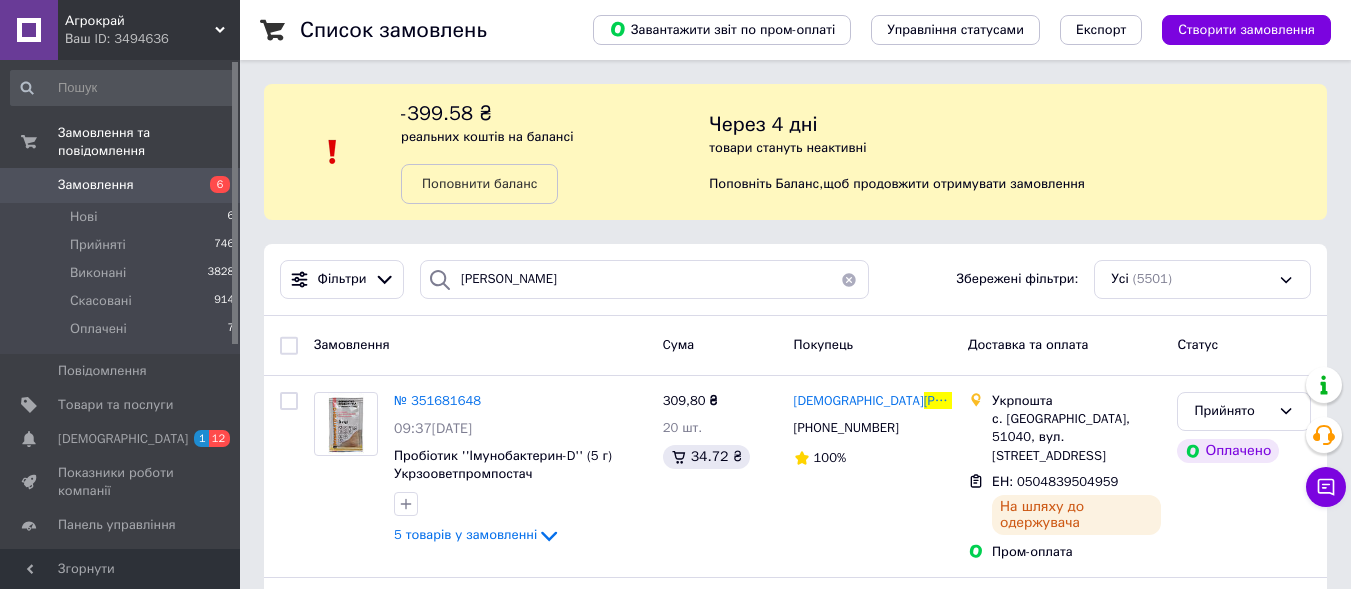 click at bounding box center (849, 279) 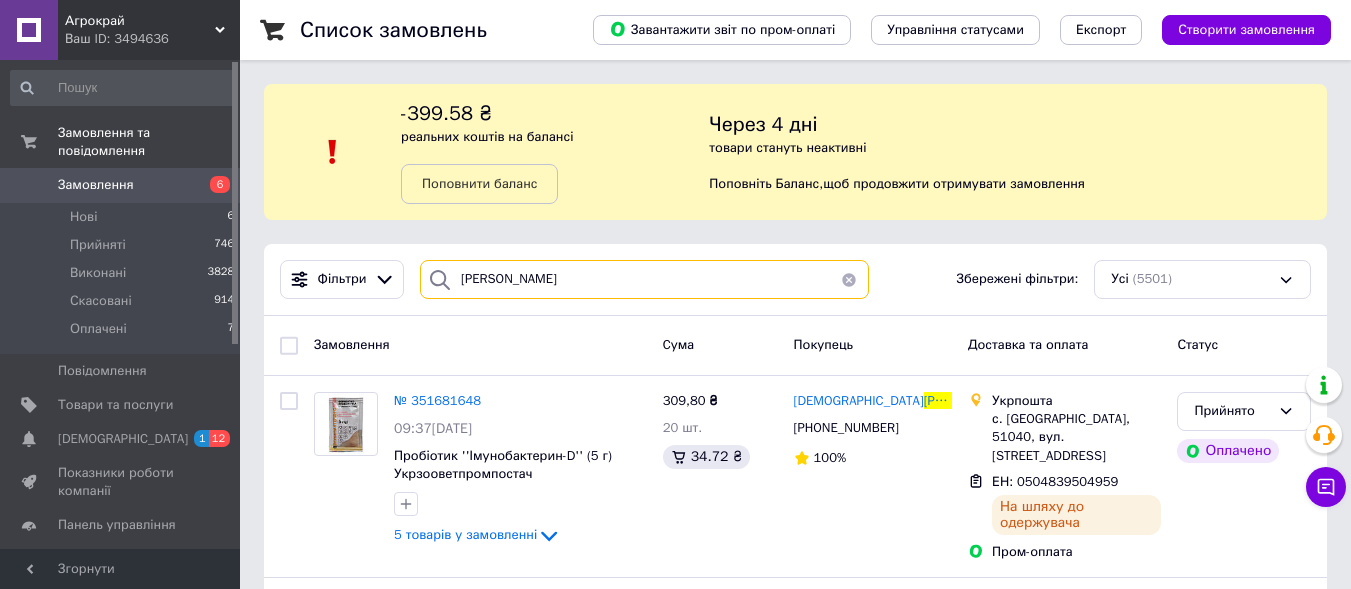 type 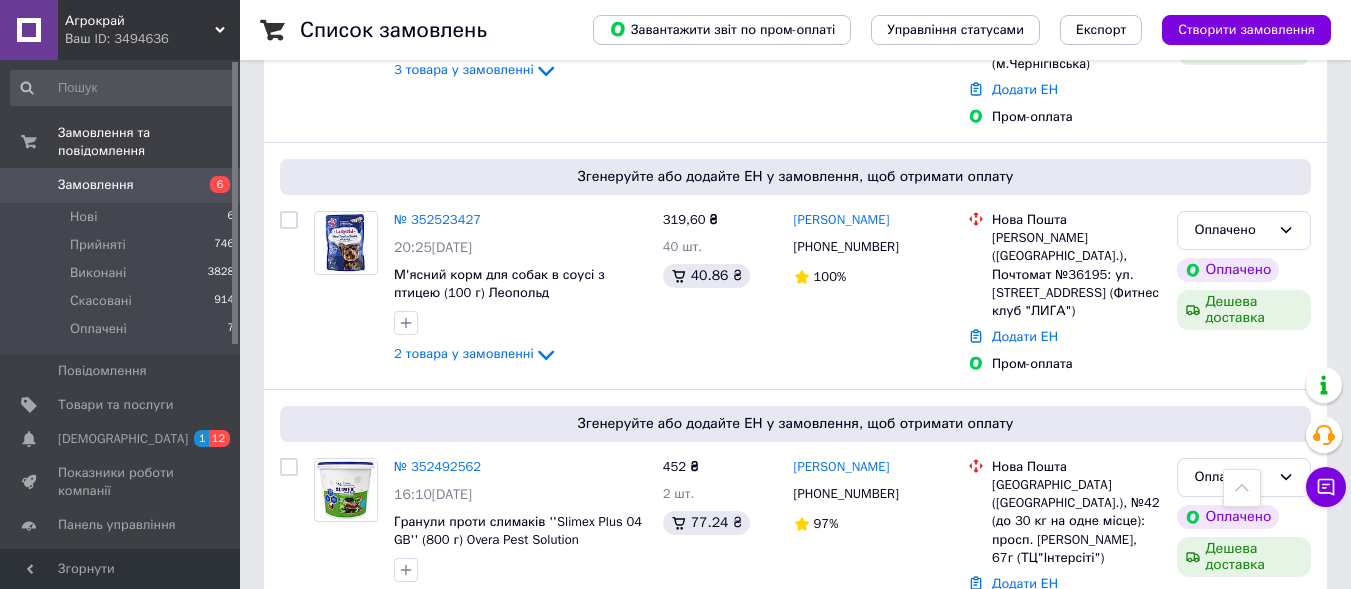 scroll, scrollTop: 700, scrollLeft: 0, axis: vertical 